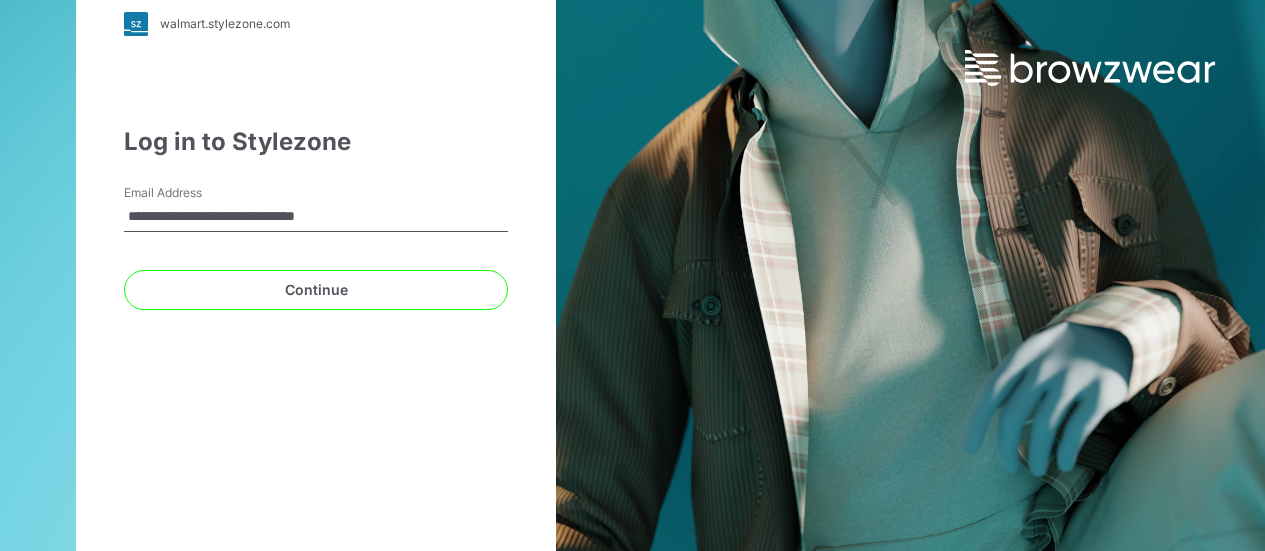 scroll, scrollTop: 0, scrollLeft: 0, axis: both 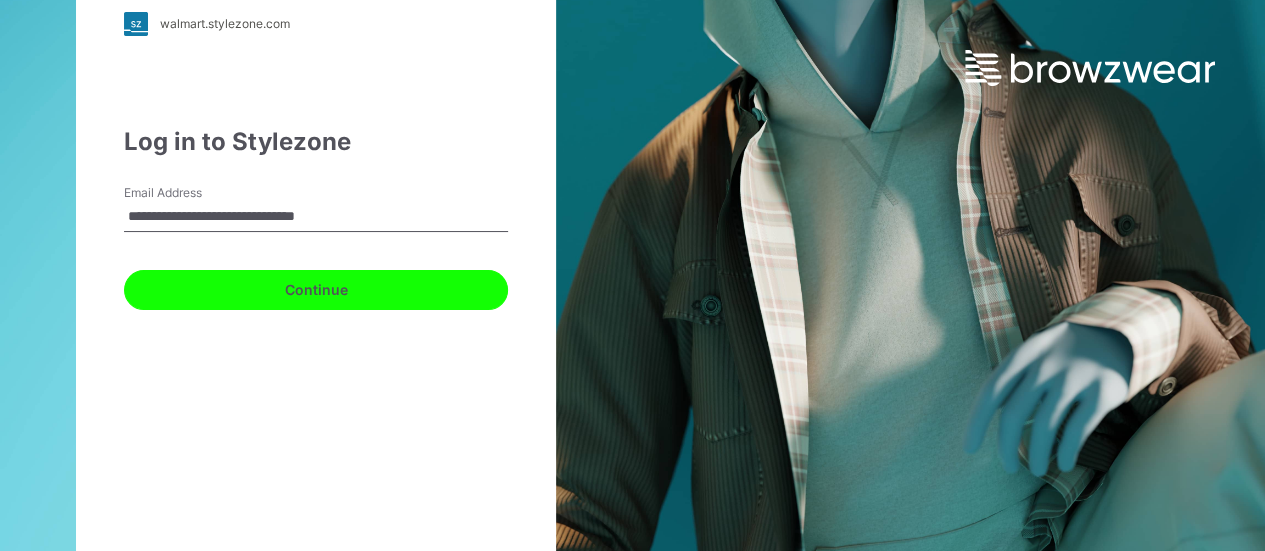 click on "Continue" at bounding box center (316, 290) 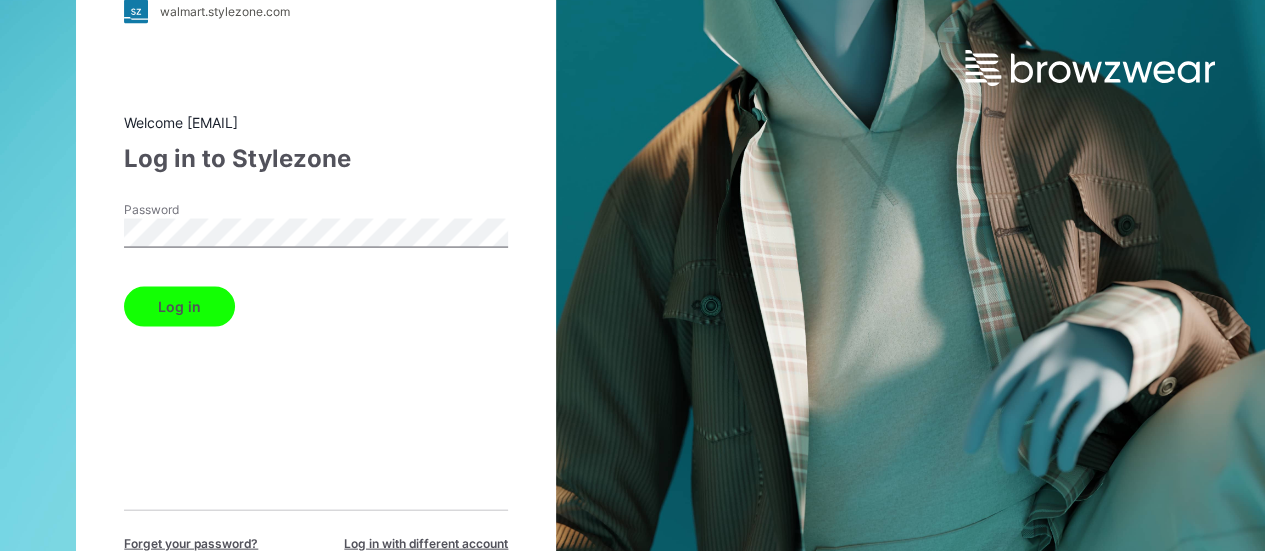 click on "Log in" at bounding box center [179, 306] 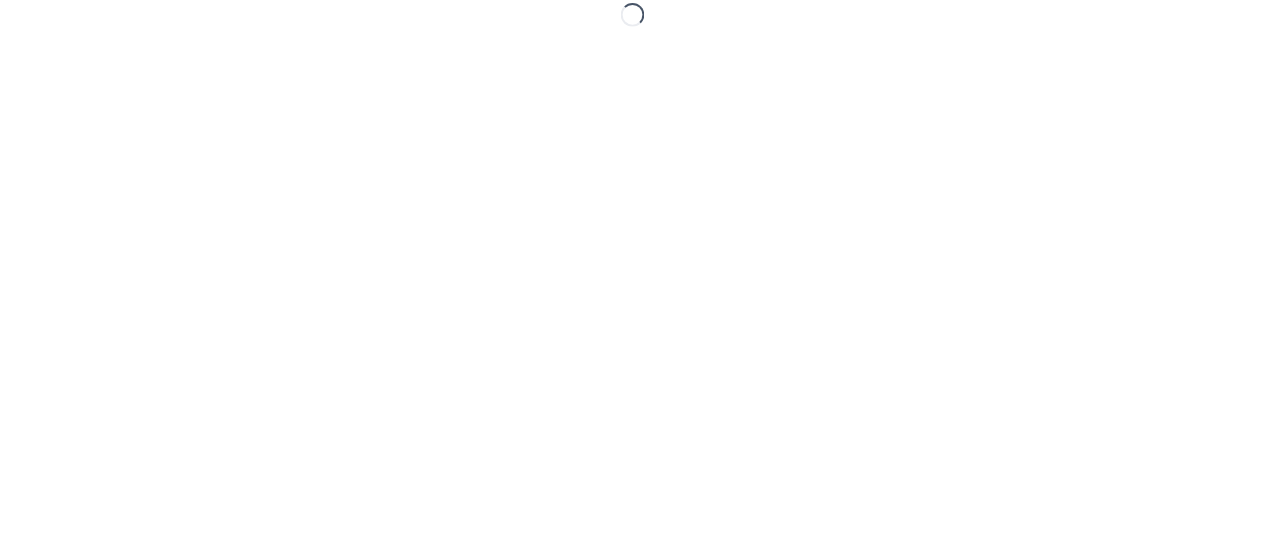 scroll, scrollTop: 0, scrollLeft: 0, axis: both 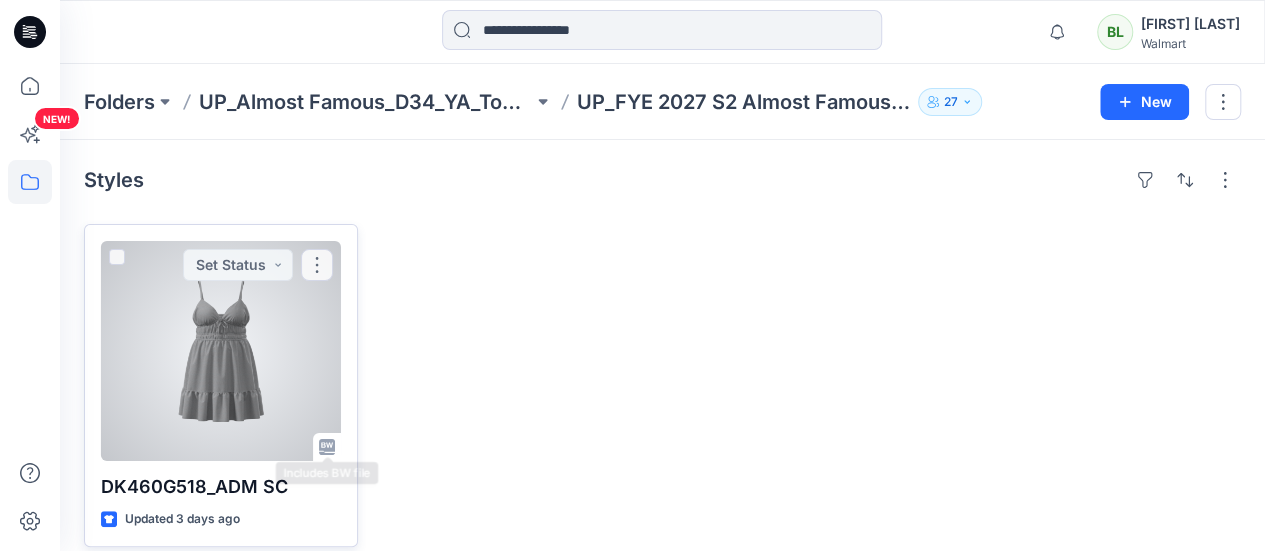 click at bounding box center [221, 351] 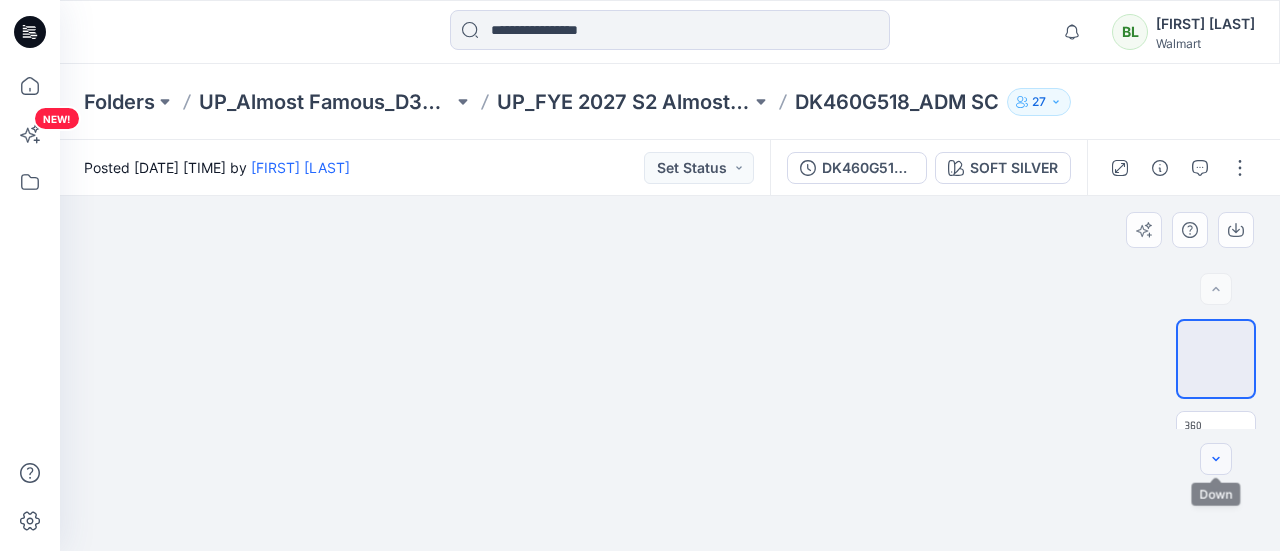 click 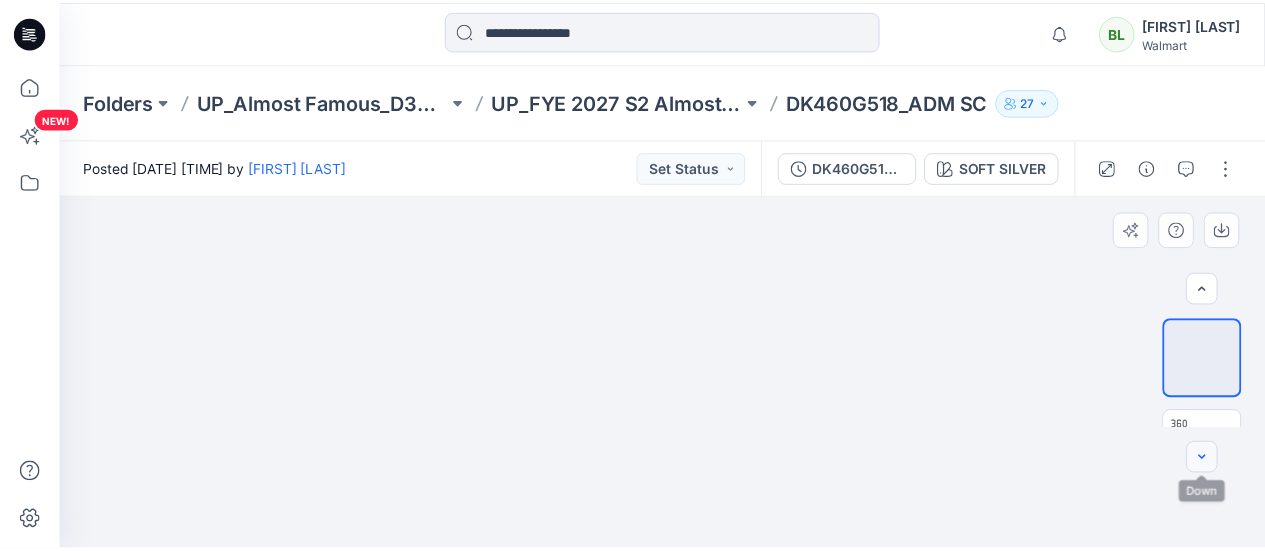 scroll, scrollTop: 61, scrollLeft: 0, axis: vertical 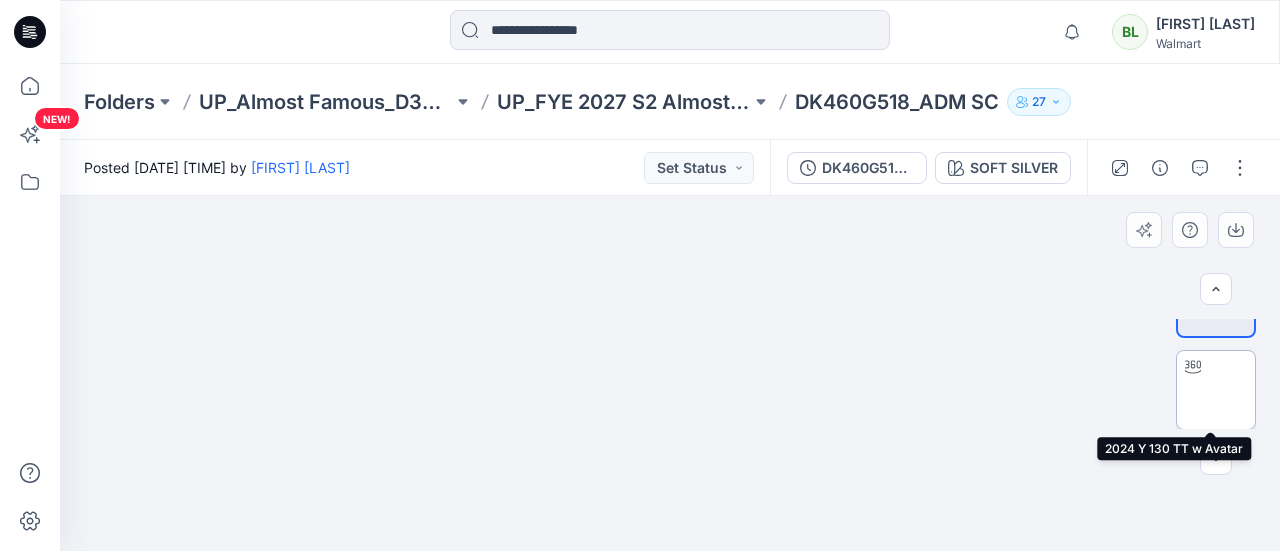 click at bounding box center [1216, 390] 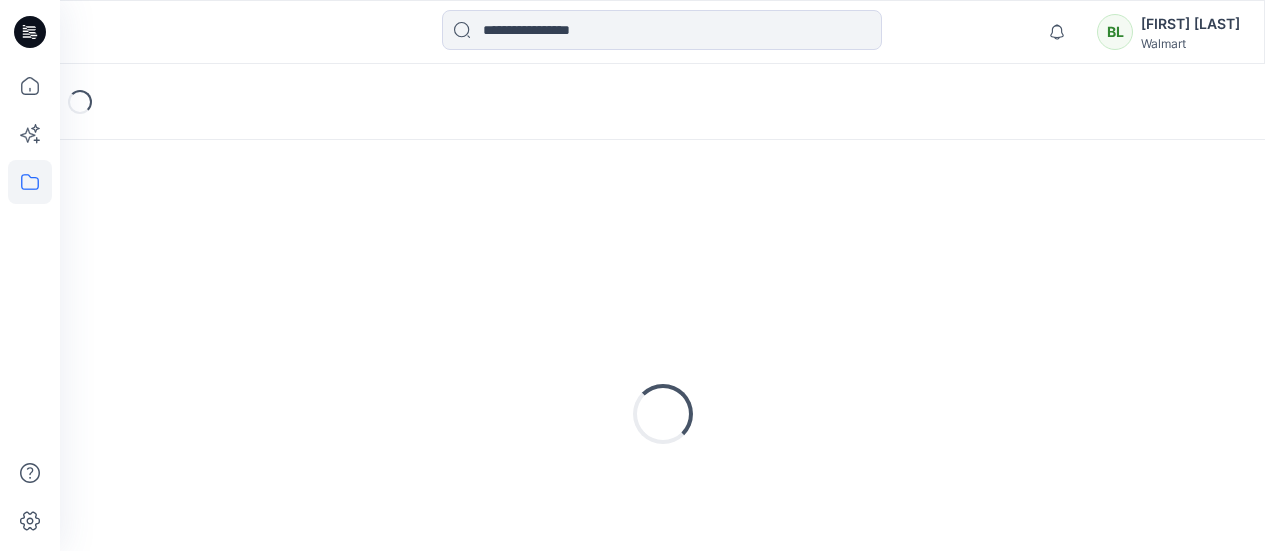 scroll, scrollTop: 0, scrollLeft: 0, axis: both 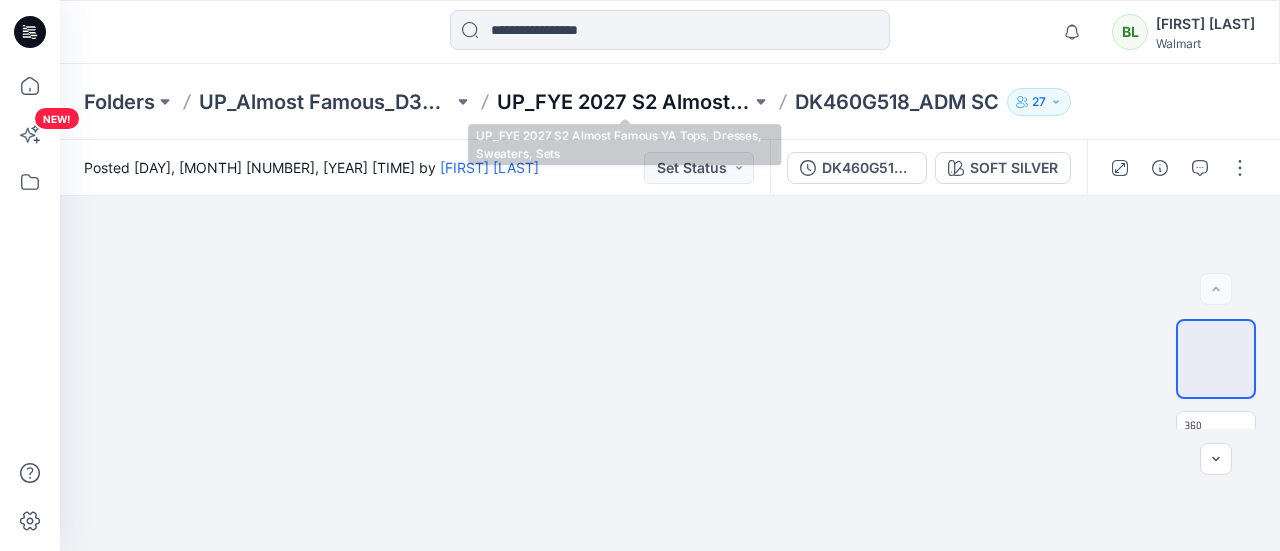 click on "UP_FYE 2027 S2 Almost Famous YA Tops, Dresses, Sweaters, Sets" at bounding box center (624, 102) 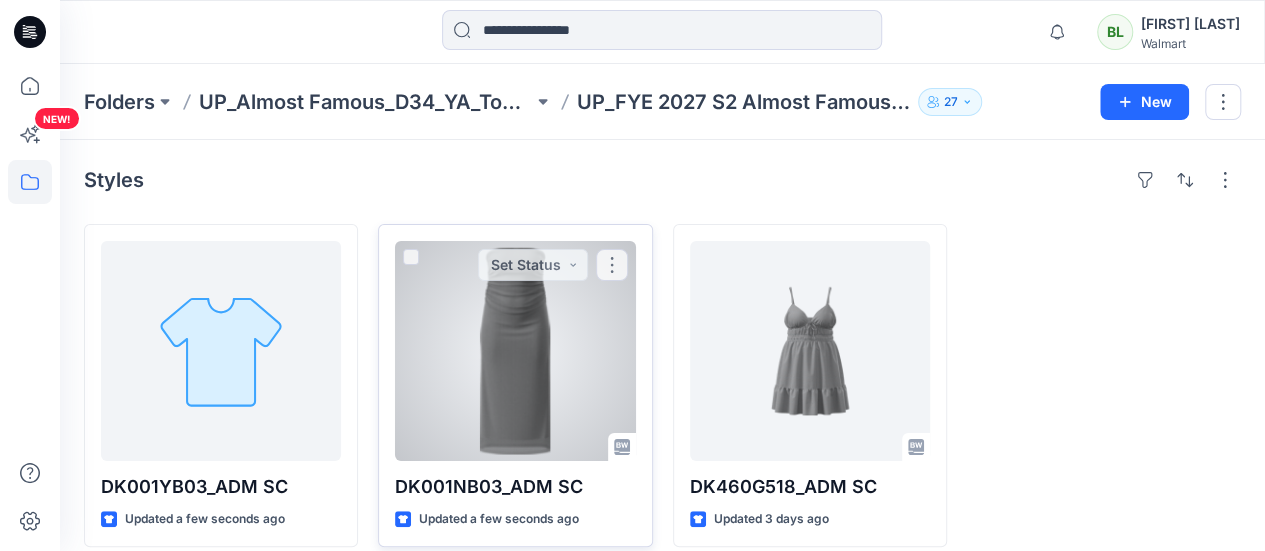 click at bounding box center (515, 351) 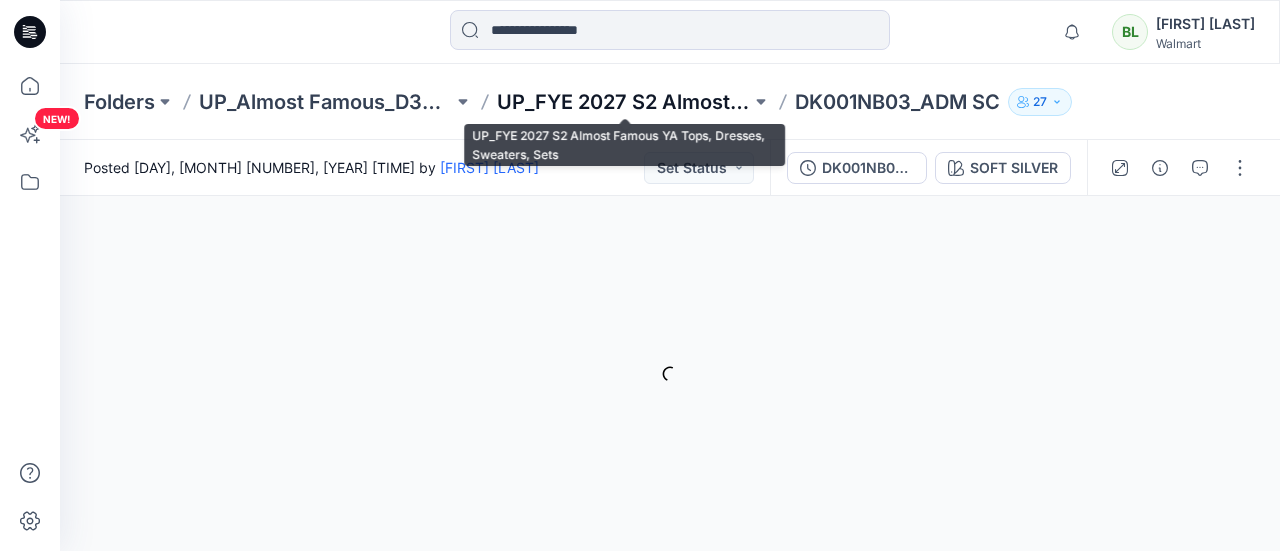 click on "UP_FYE 2027 S2 Almost Famous YA Tops, Dresses, Sweaters, Sets" at bounding box center (624, 102) 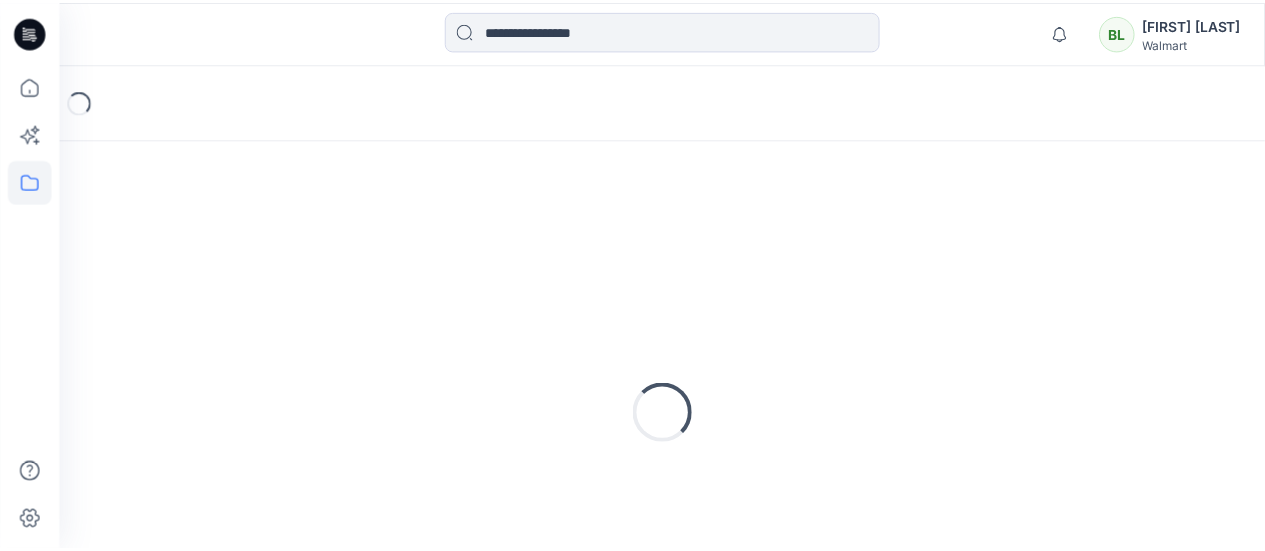 scroll, scrollTop: 0, scrollLeft: 0, axis: both 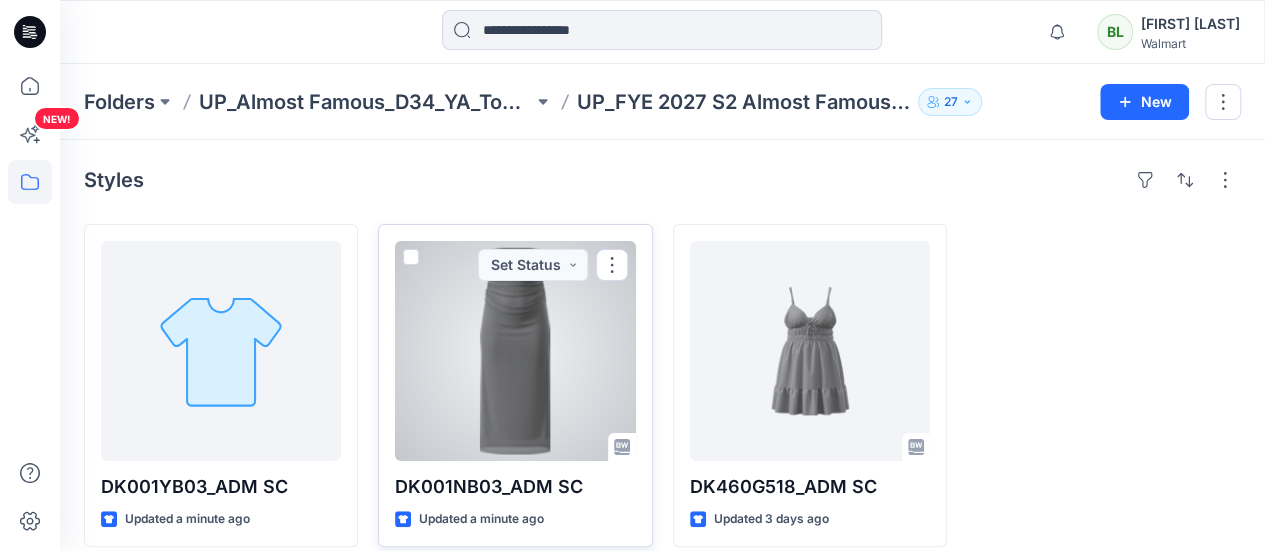 click at bounding box center [515, 351] 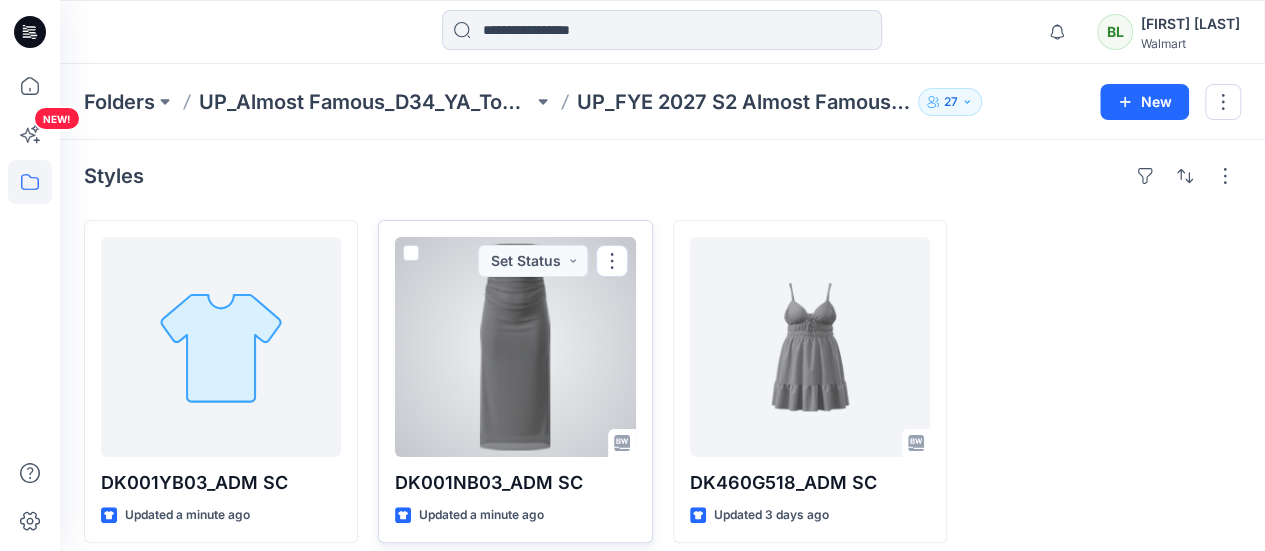 scroll, scrollTop: 18, scrollLeft: 0, axis: vertical 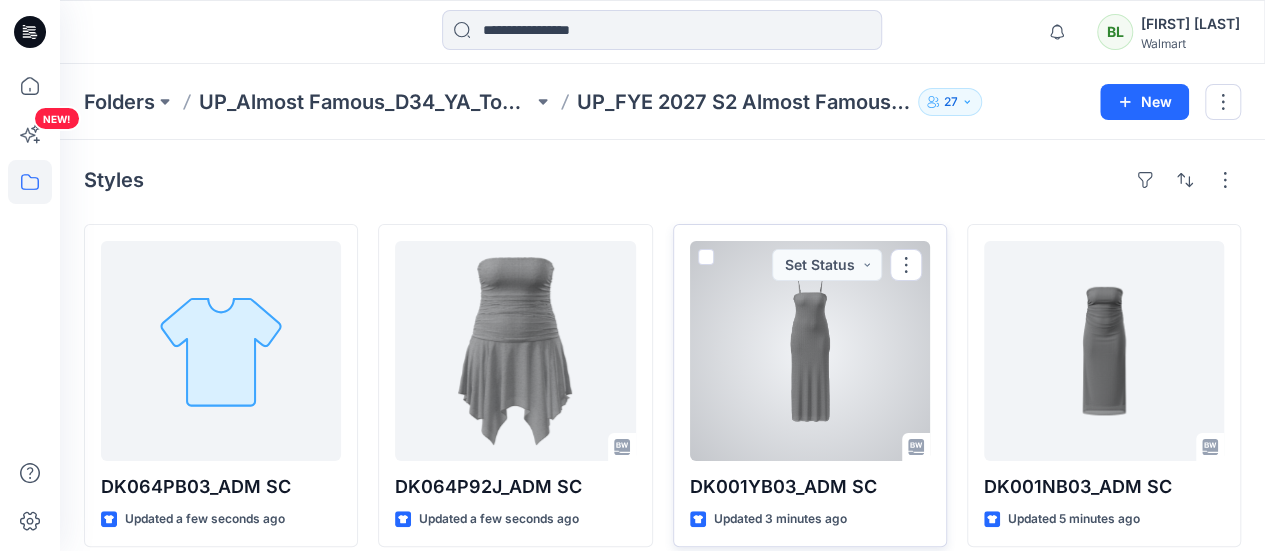 click at bounding box center [810, 351] 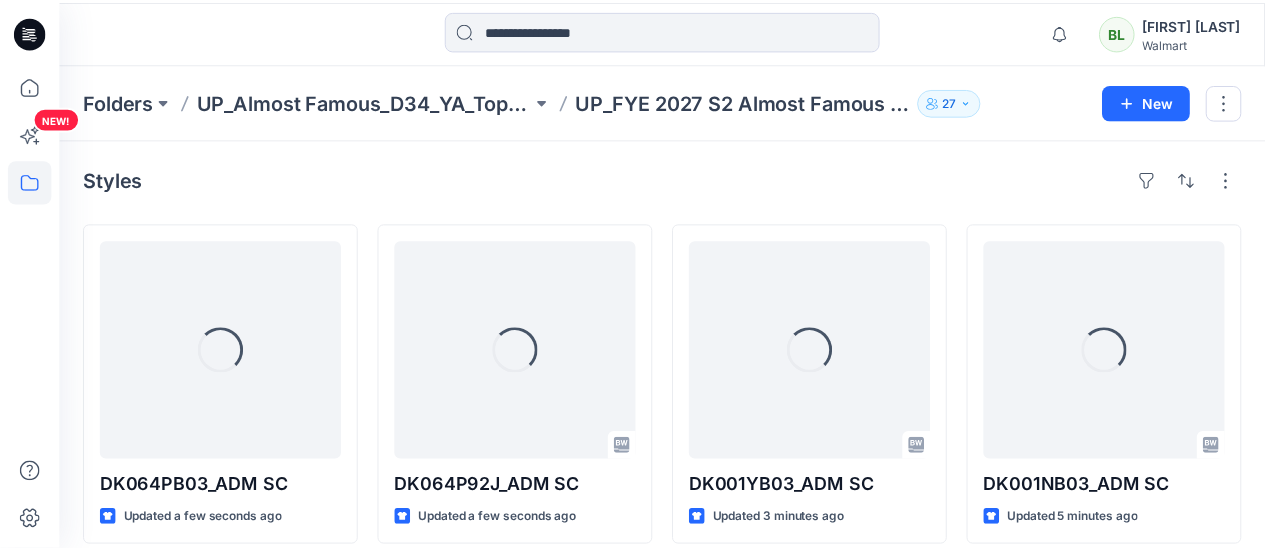scroll, scrollTop: 18, scrollLeft: 0, axis: vertical 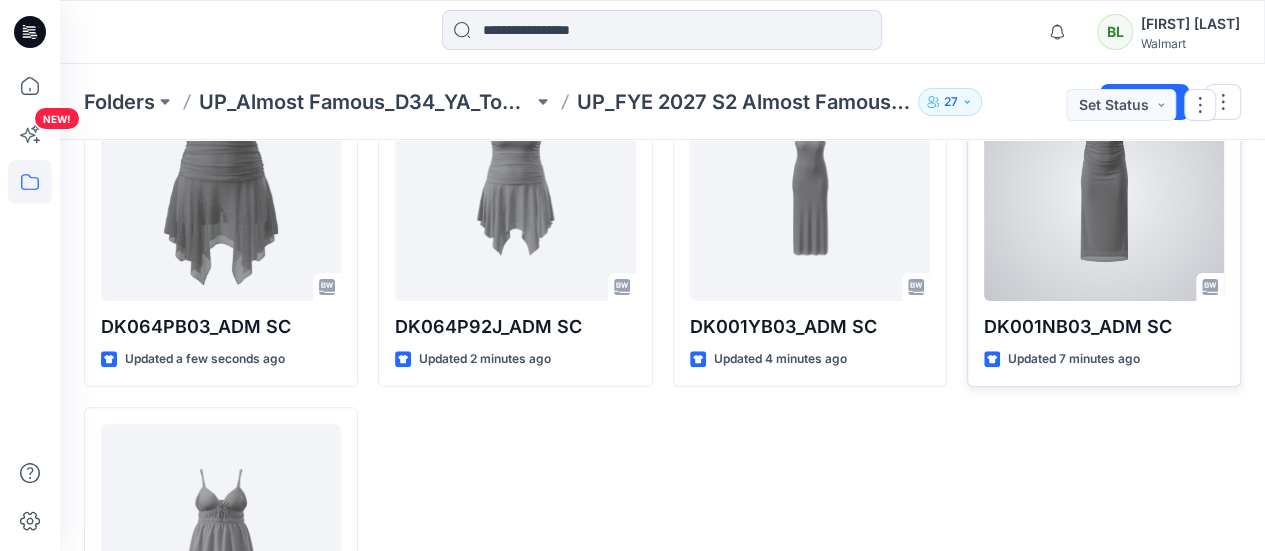 click at bounding box center (1104, 191) 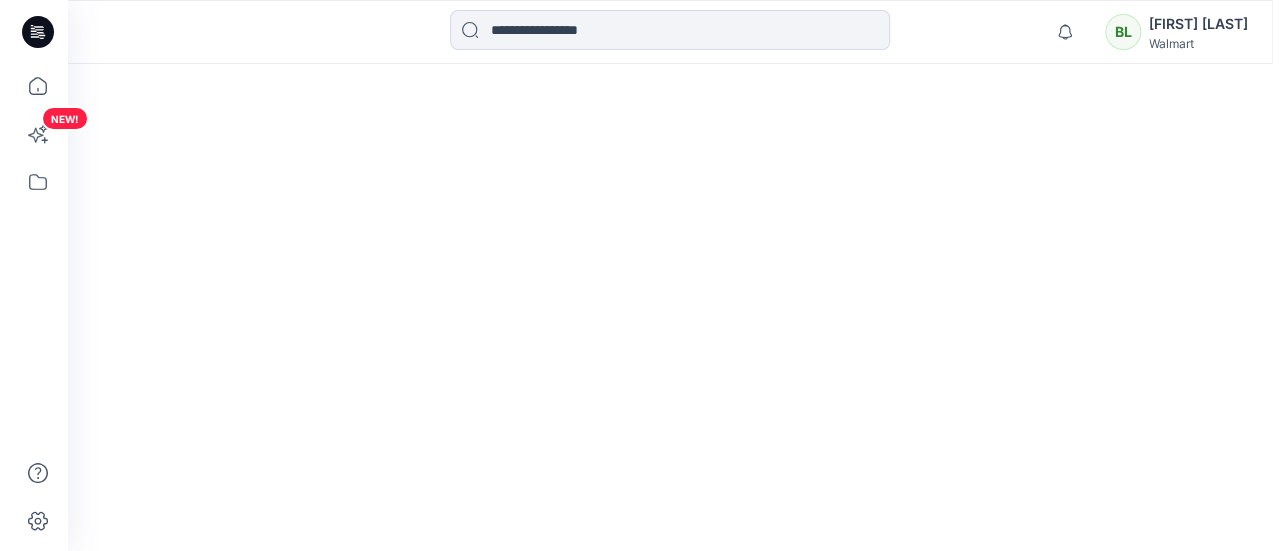 scroll, scrollTop: 0, scrollLeft: 0, axis: both 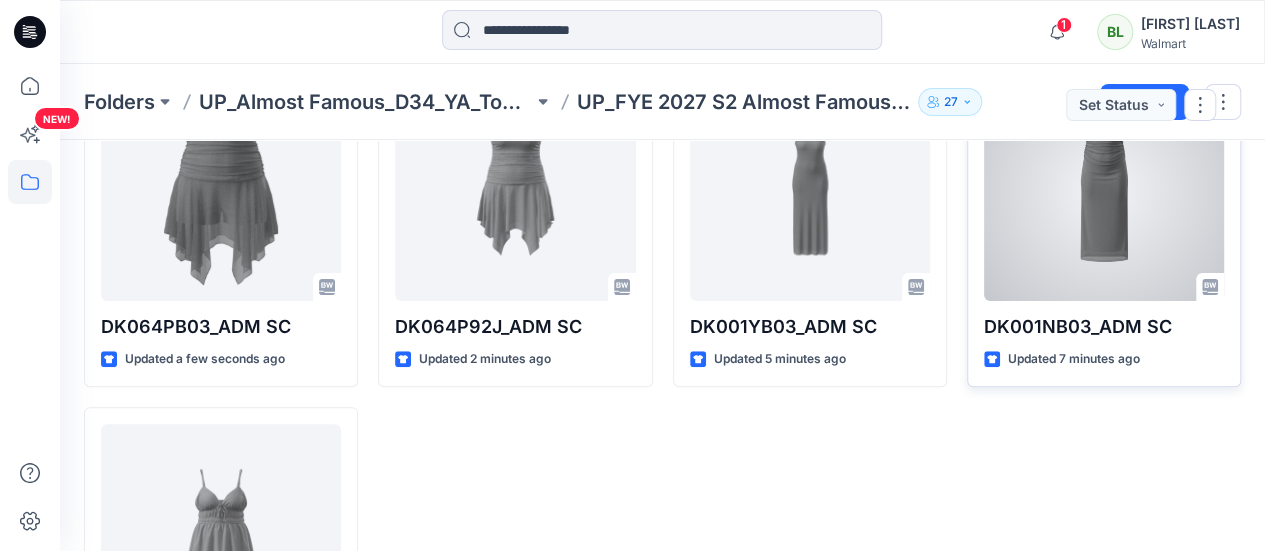 click at bounding box center [1104, 191] 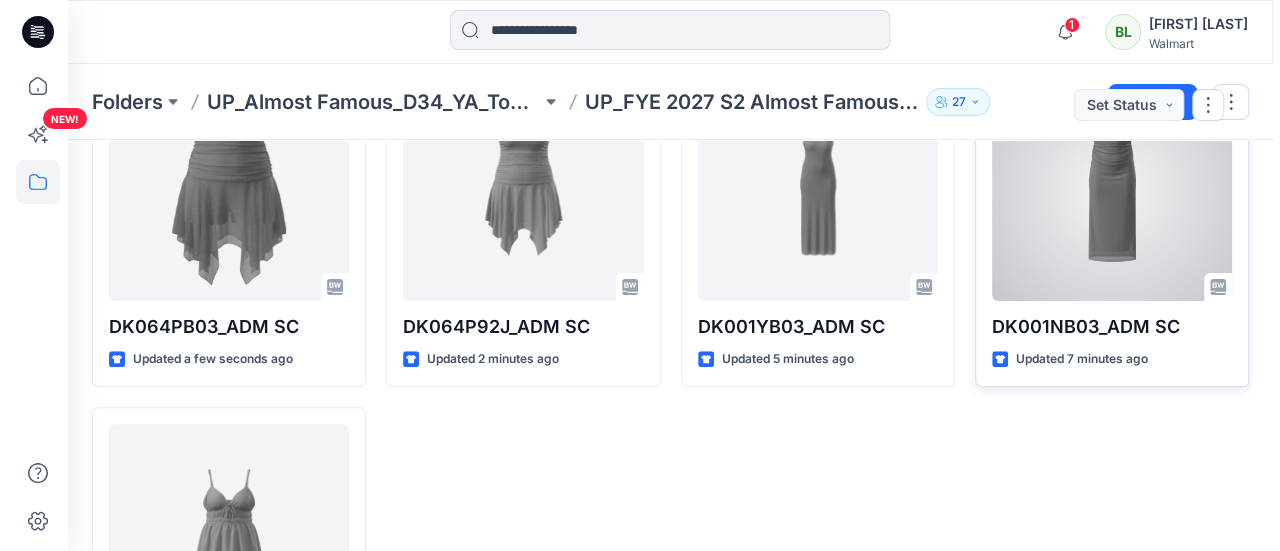 scroll, scrollTop: 0, scrollLeft: 0, axis: both 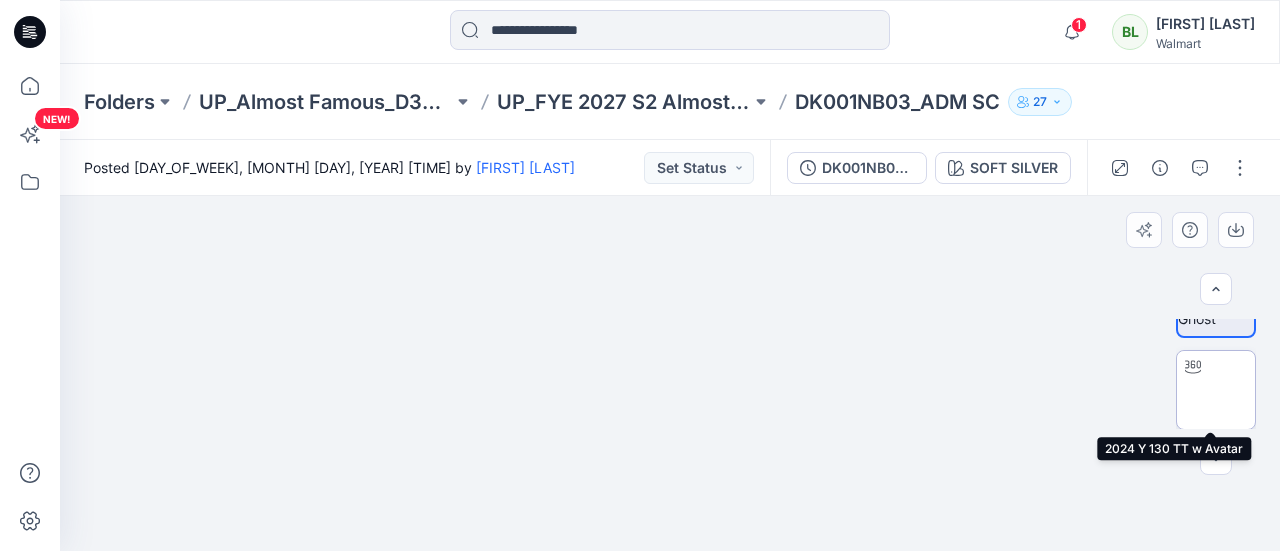 click at bounding box center (1216, 390) 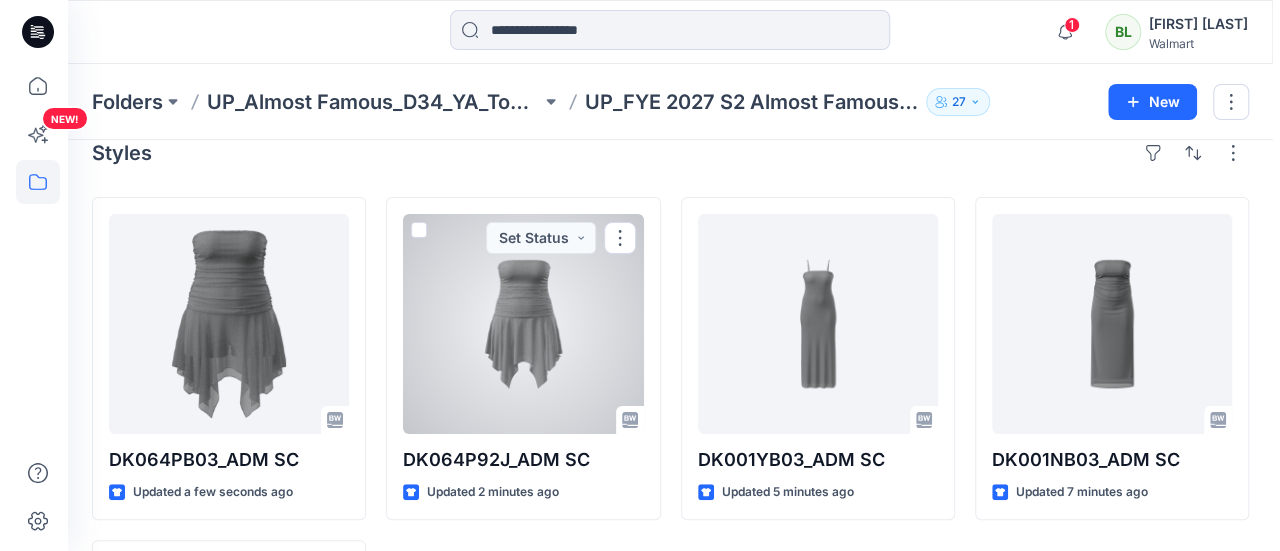 scroll, scrollTop: 0, scrollLeft: 0, axis: both 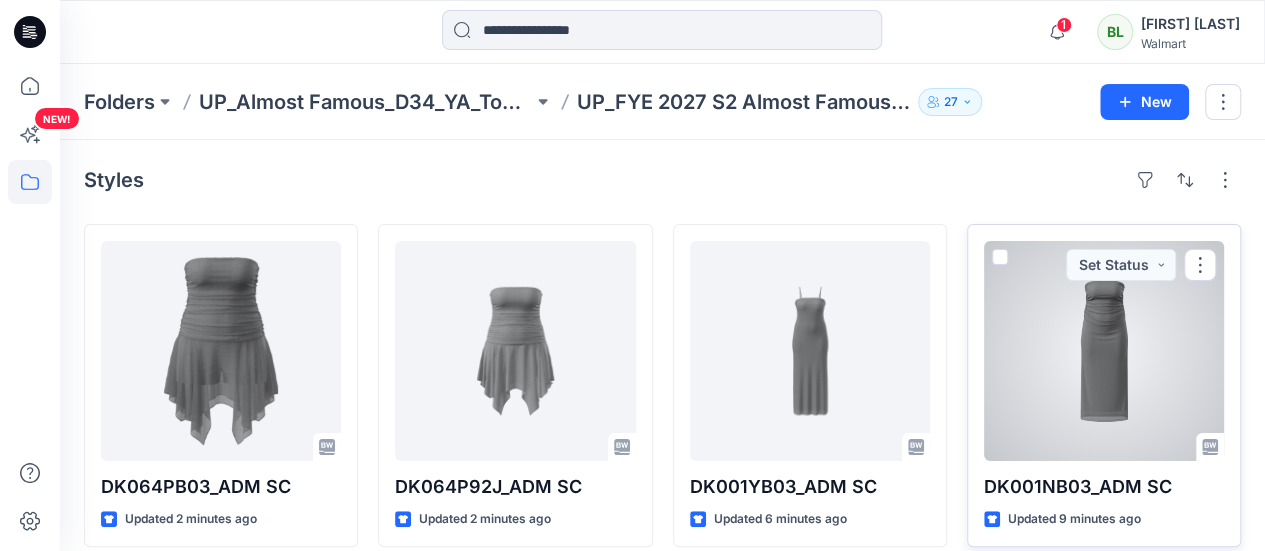 click at bounding box center [1104, 351] 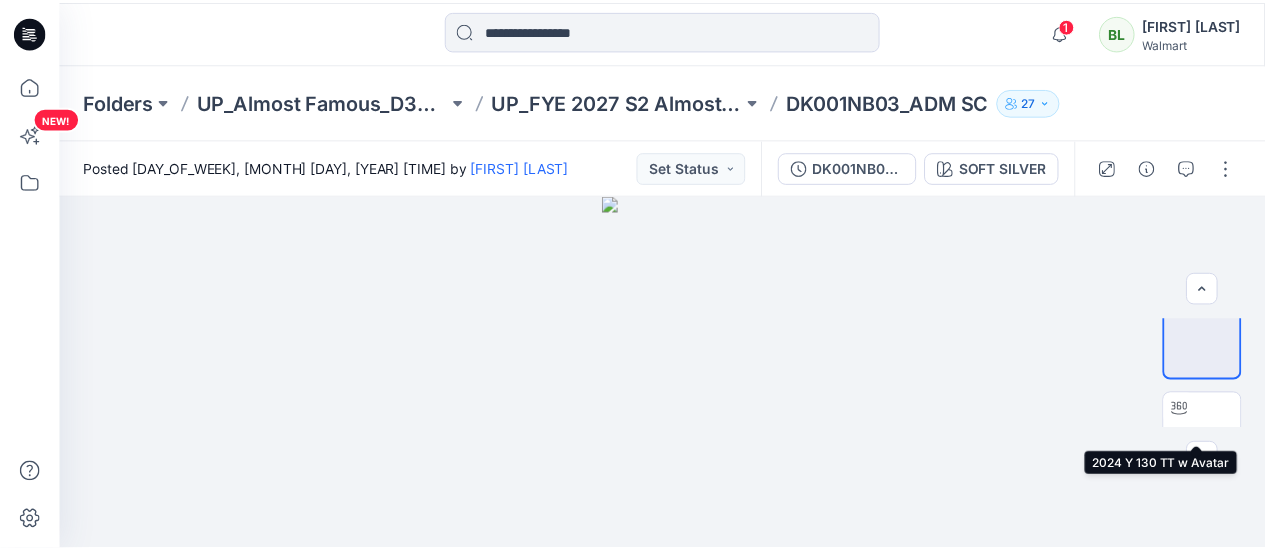 scroll, scrollTop: 0, scrollLeft: 0, axis: both 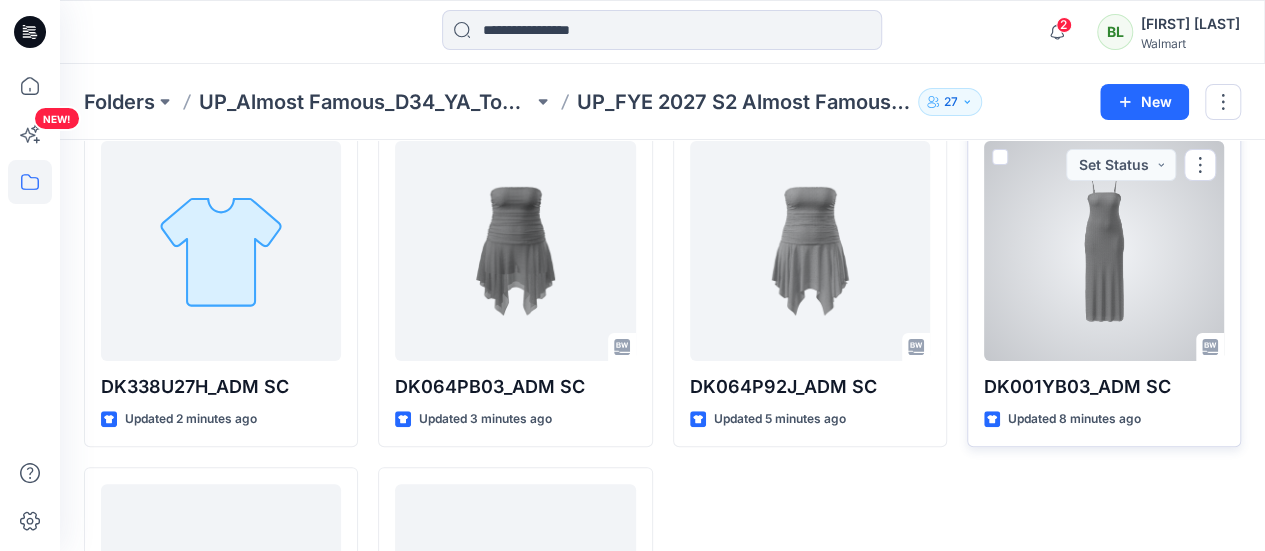 click at bounding box center [1104, 251] 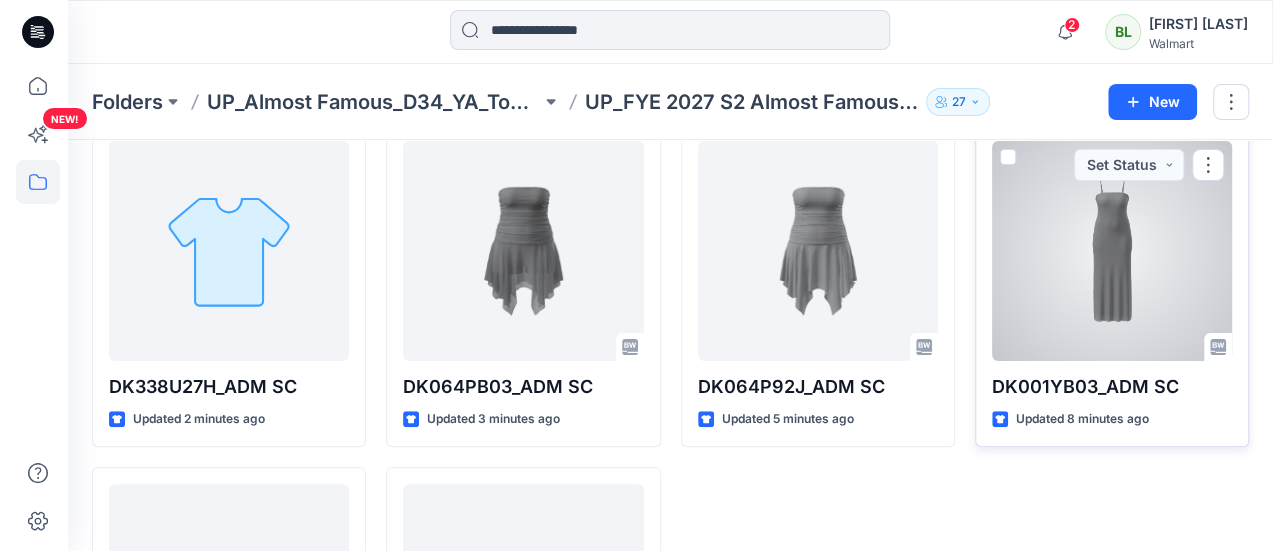 scroll, scrollTop: 0, scrollLeft: 0, axis: both 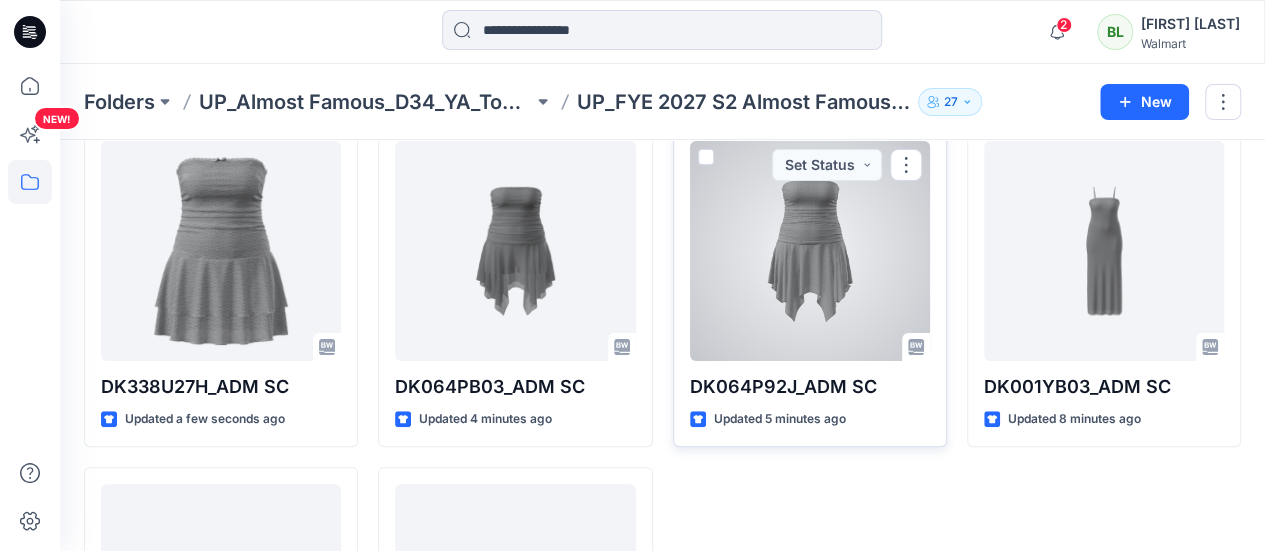 click at bounding box center [810, 251] 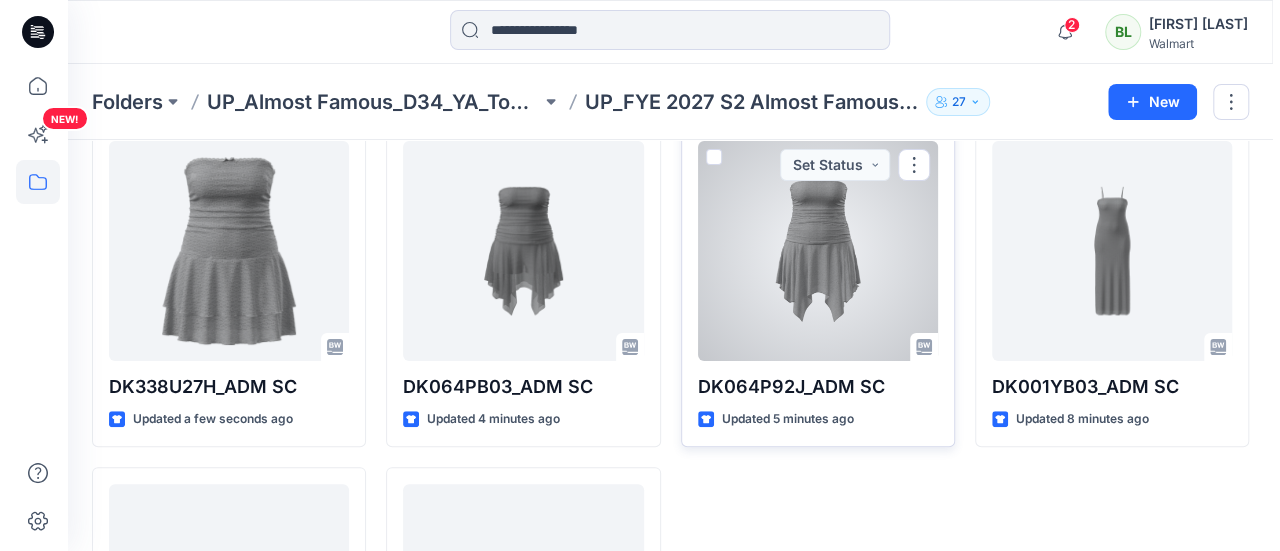 scroll, scrollTop: 0, scrollLeft: 0, axis: both 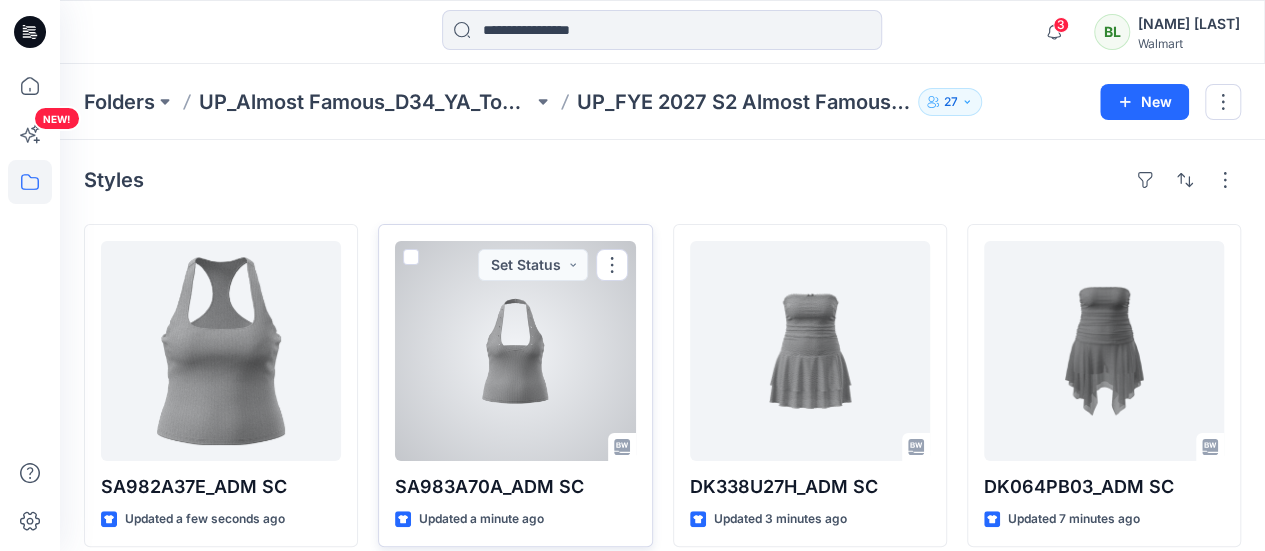 click at bounding box center (515, 351) 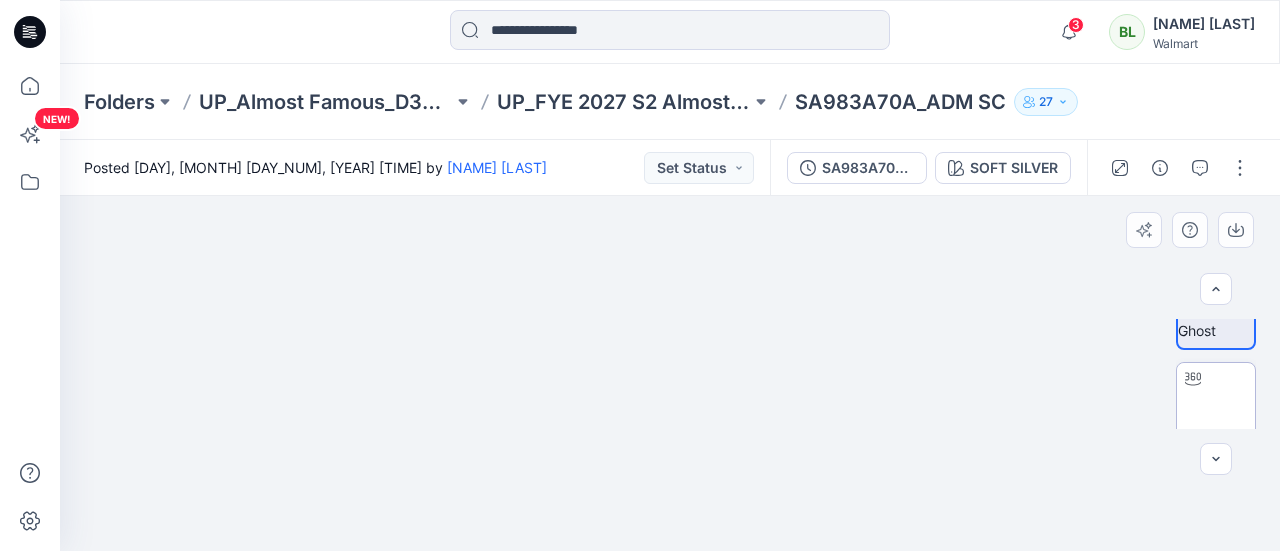 scroll, scrollTop: 61, scrollLeft: 0, axis: vertical 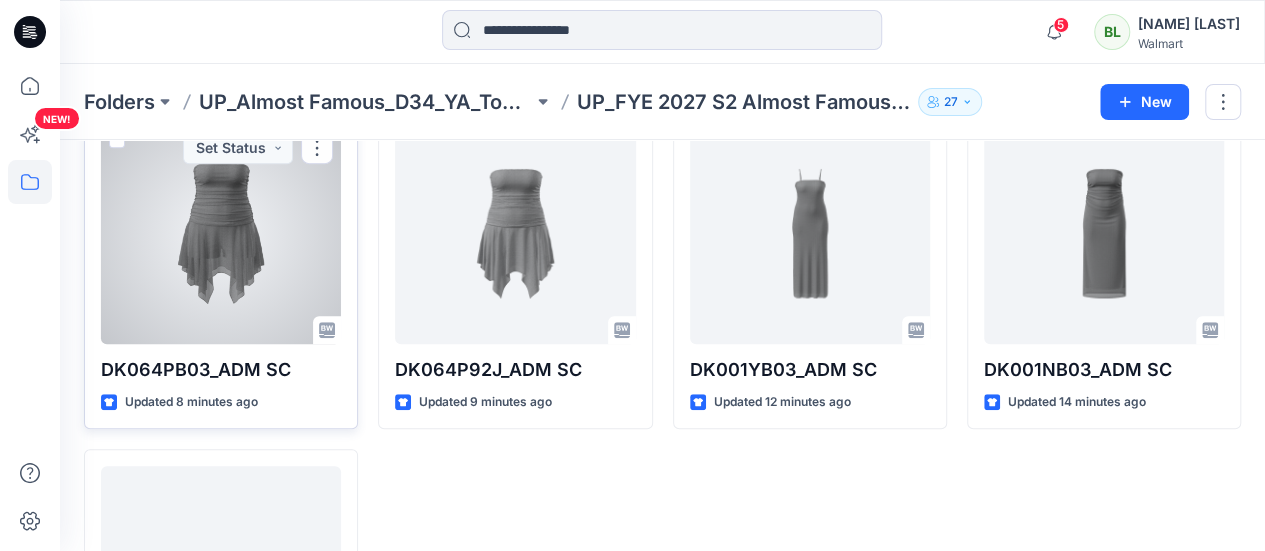 click at bounding box center [221, 234] 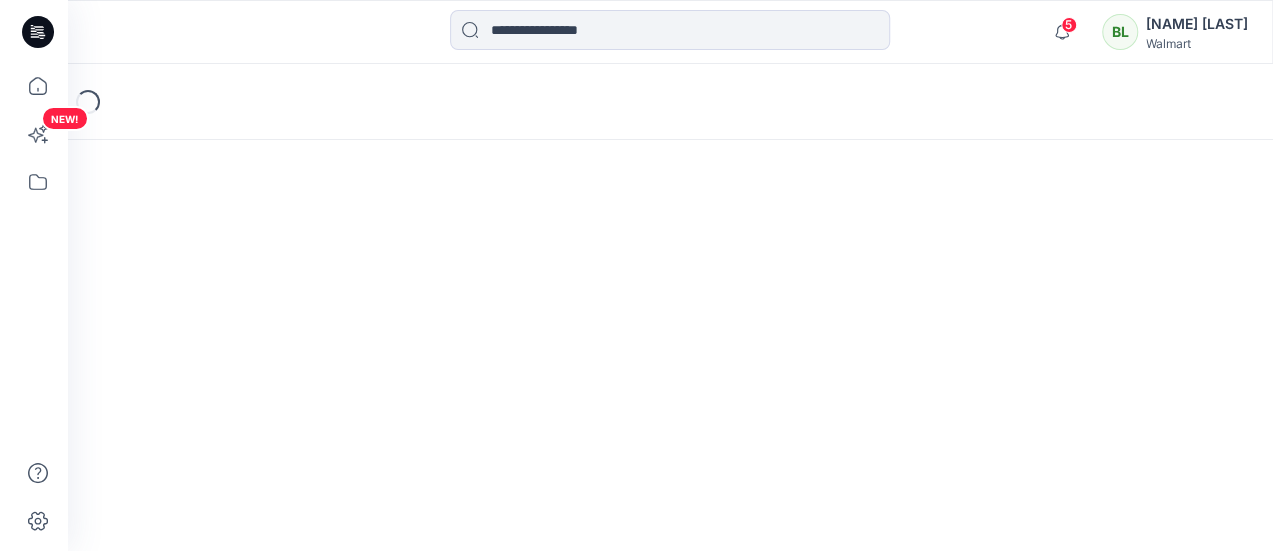 scroll, scrollTop: 0, scrollLeft: 0, axis: both 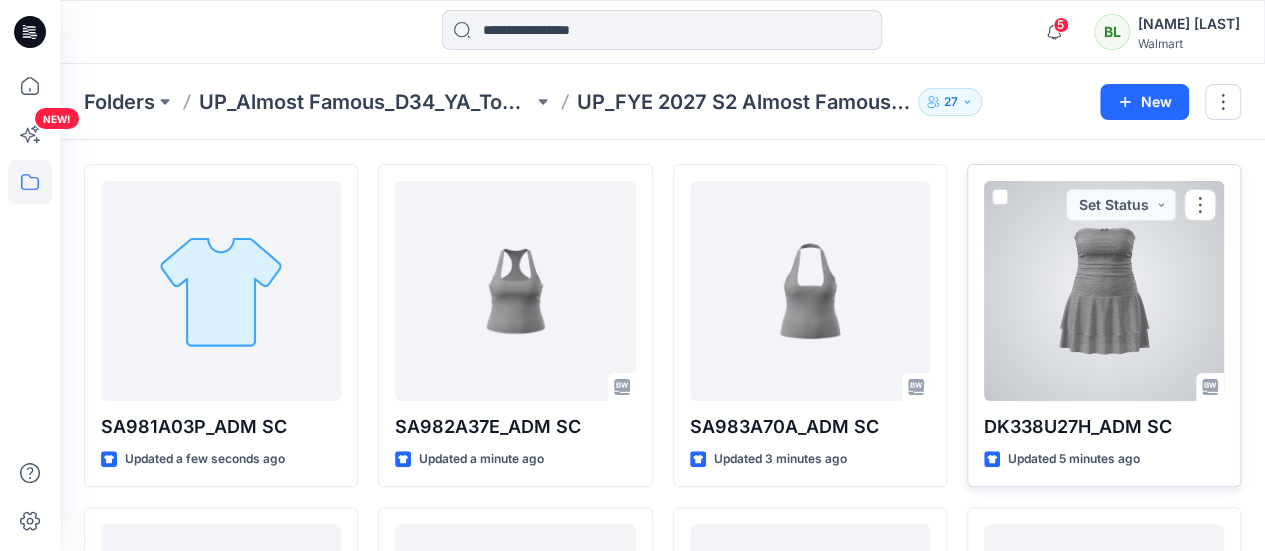 click at bounding box center (1104, 291) 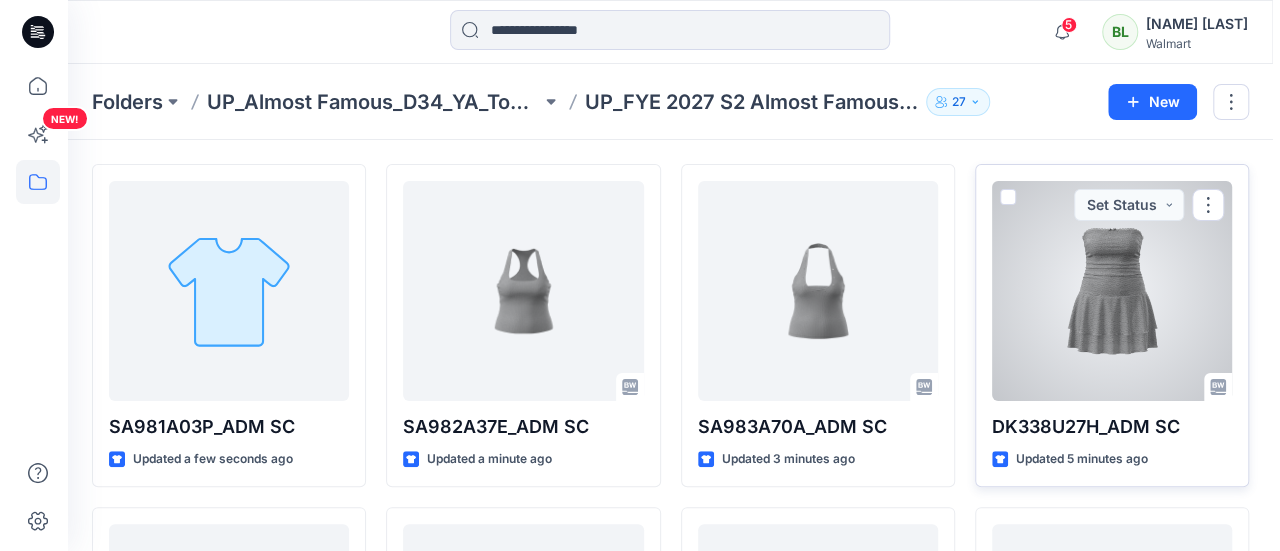 scroll, scrollTop: 0, scrollLeft: 0, axis: both 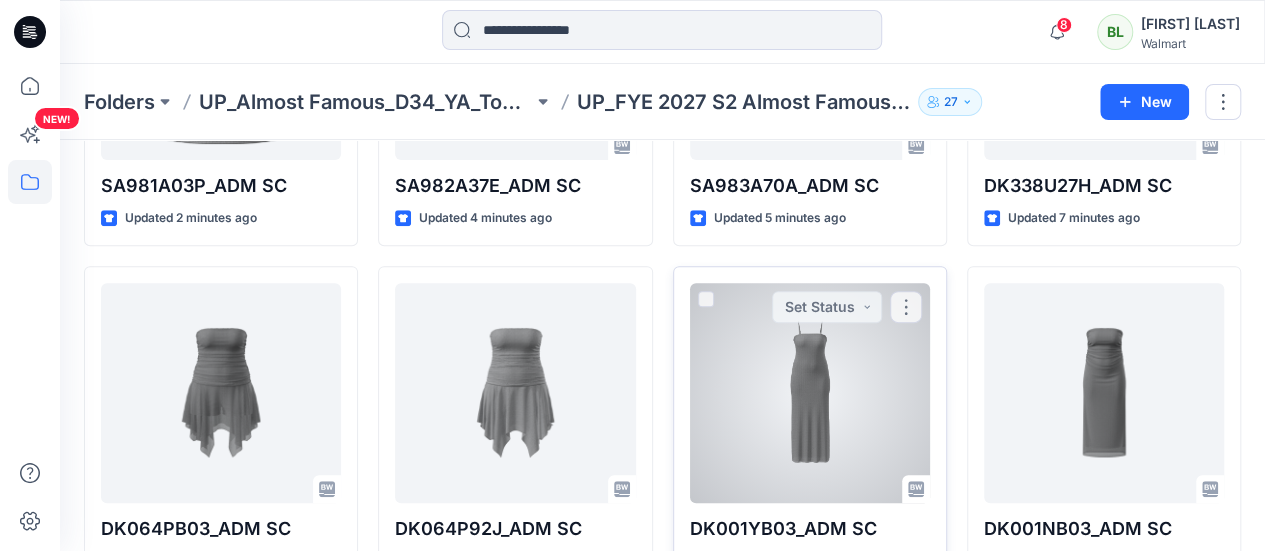 click at bounding box center [810, 393] 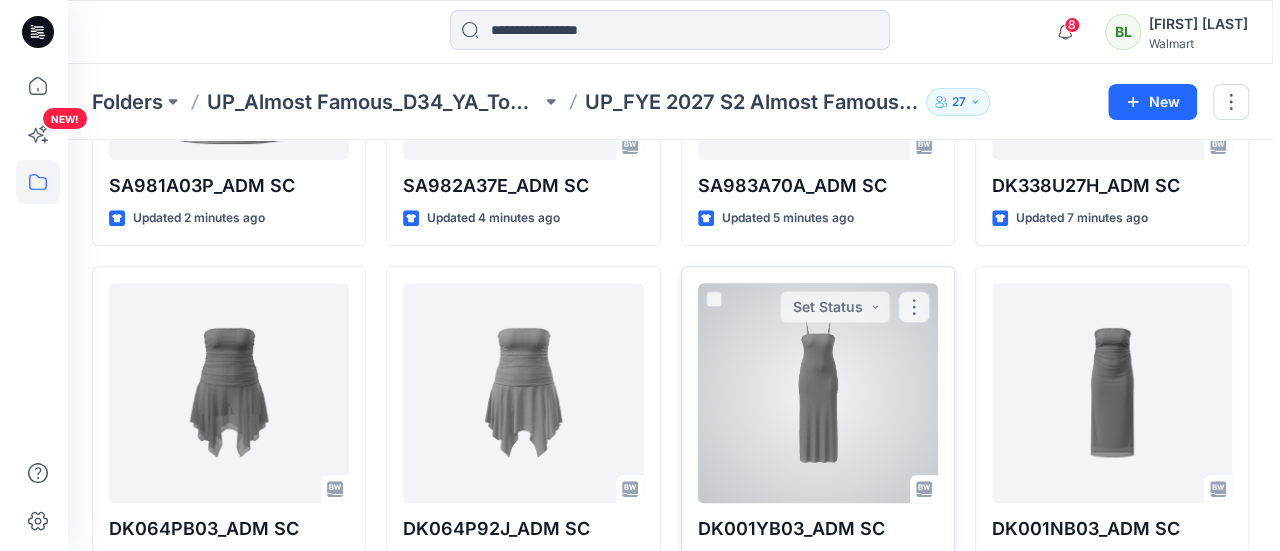scroll, scrollTop: 0, scrollLeft: 0, axis: both 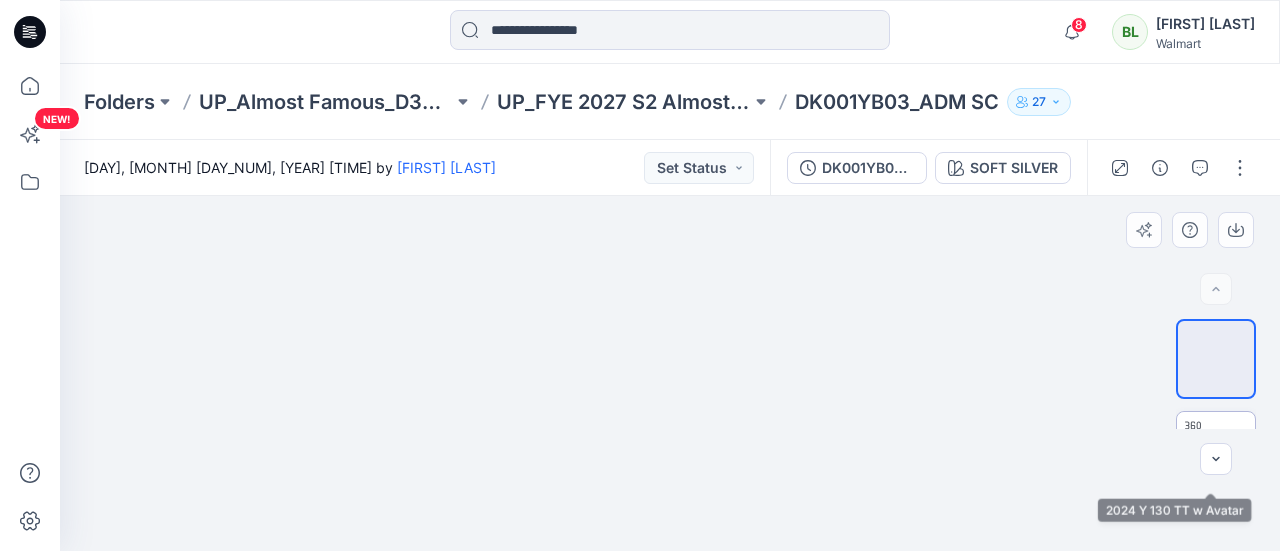 click at bounding box center (1216, 451) 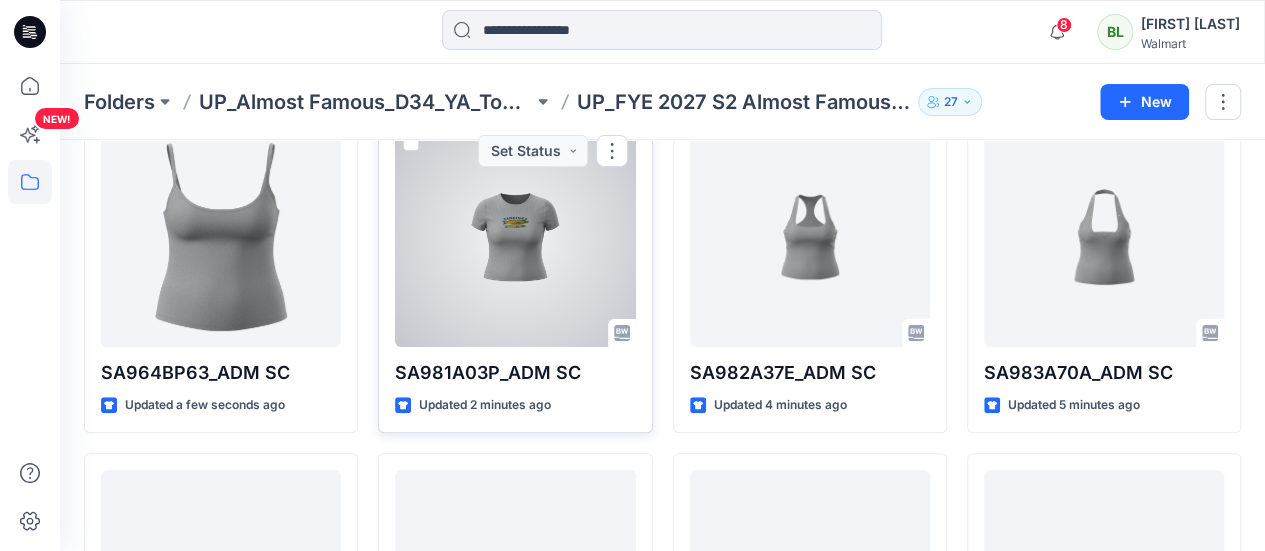 scroll, scrollTop: 0, scrollLeft: 0, axis: both 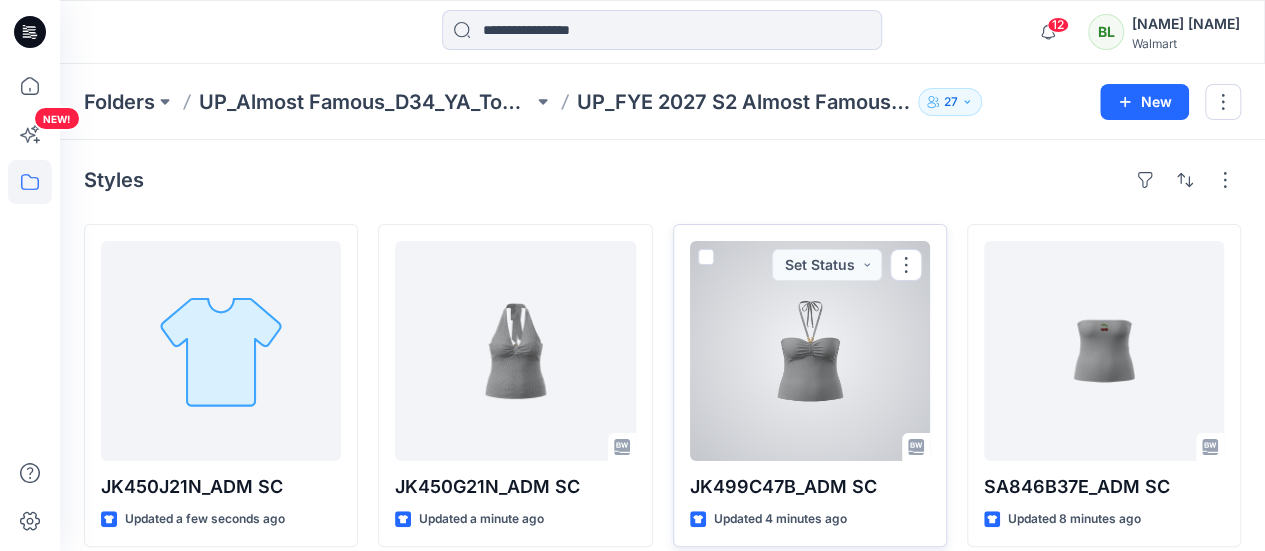 click at bounding box center [810, 351] 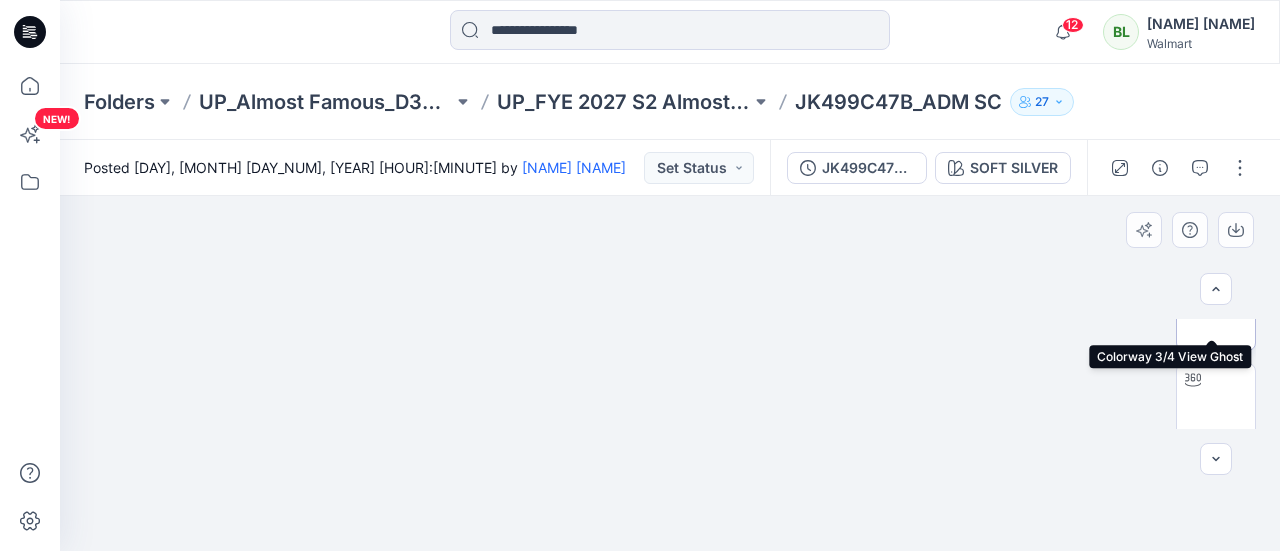 scroll, scrollTop: 245, scrollLeft: 0, axis: vertical 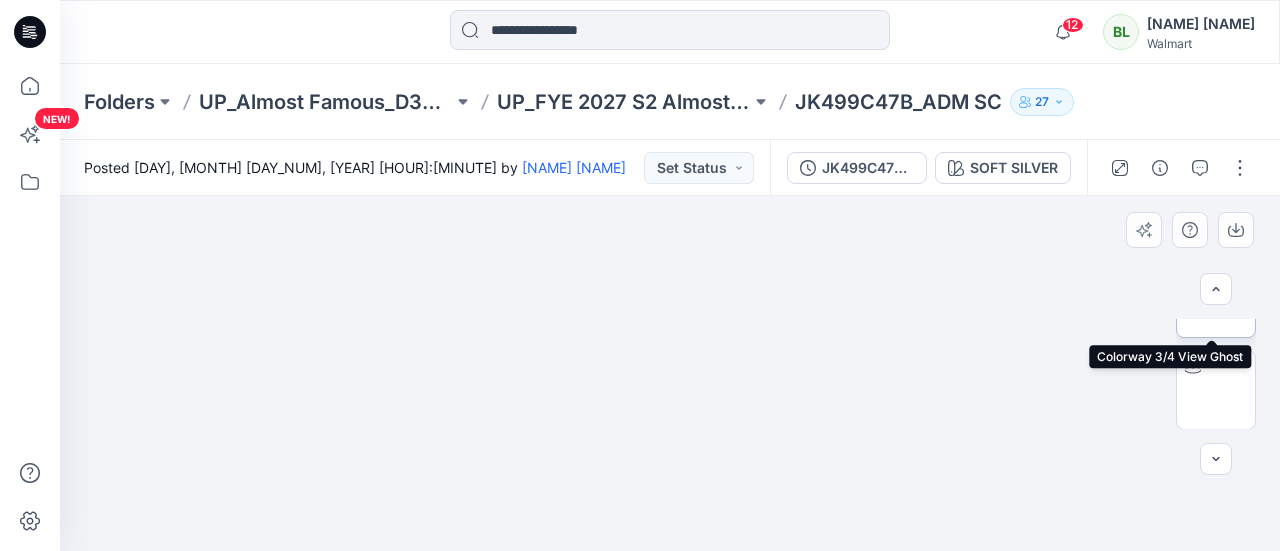 click at bounding box center [1216, 298] 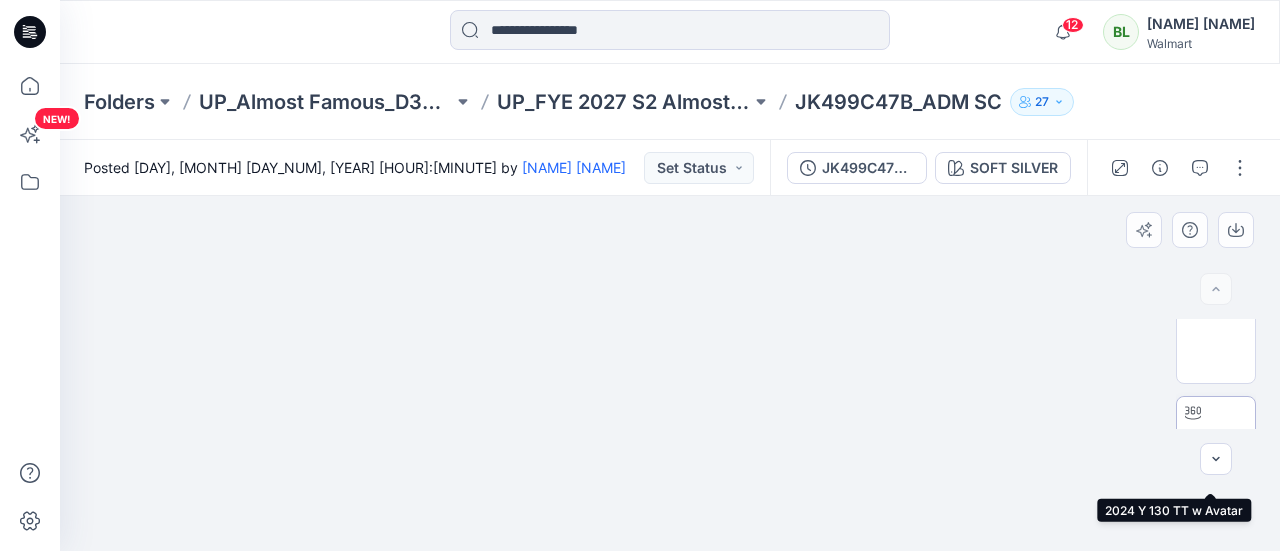 scroll, scrollTop: 0, scrollLeft: 0, axis: both 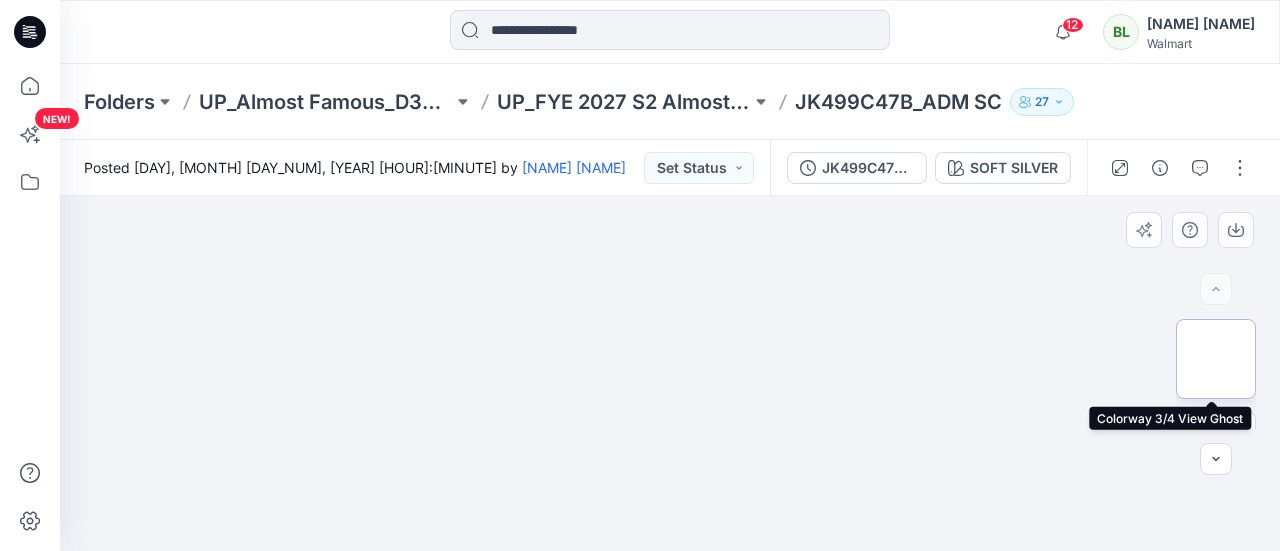 click at bounding box center (1216, 359) 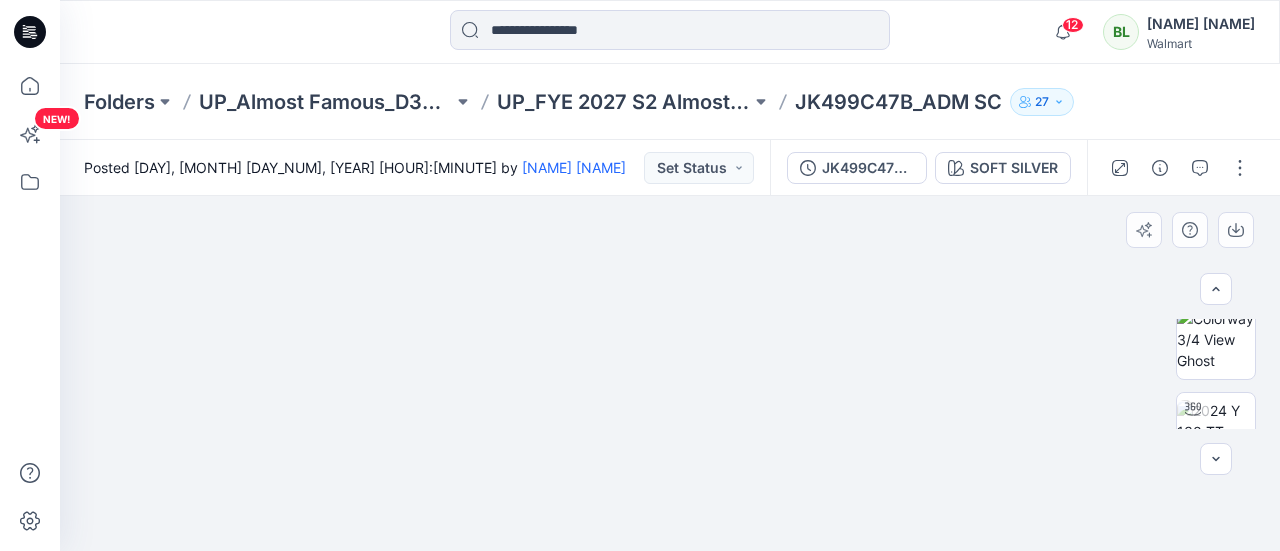 scroll, scrollTop: 245, scrollLeft: 0, axis: vertical 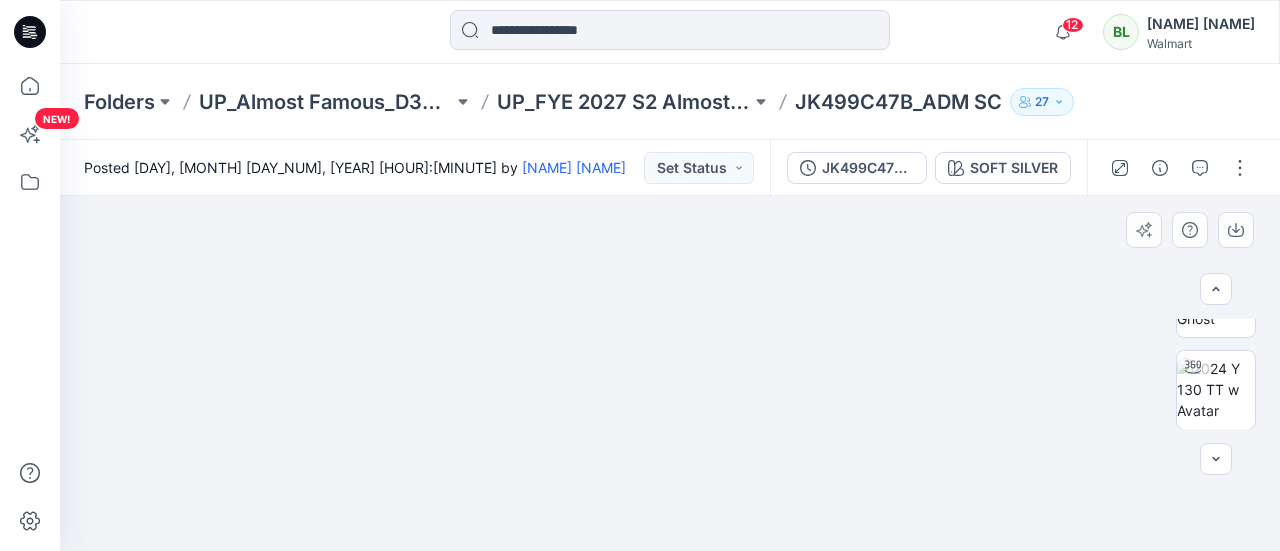 click at bounding box center [1216, 374] 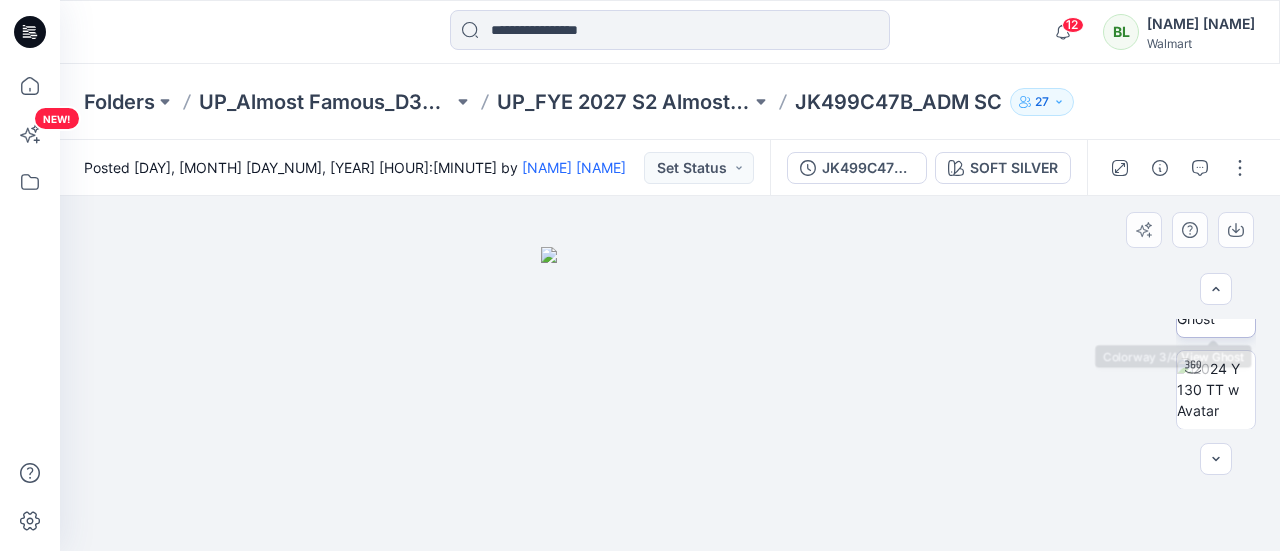 click at bounding box center (1216, 297) 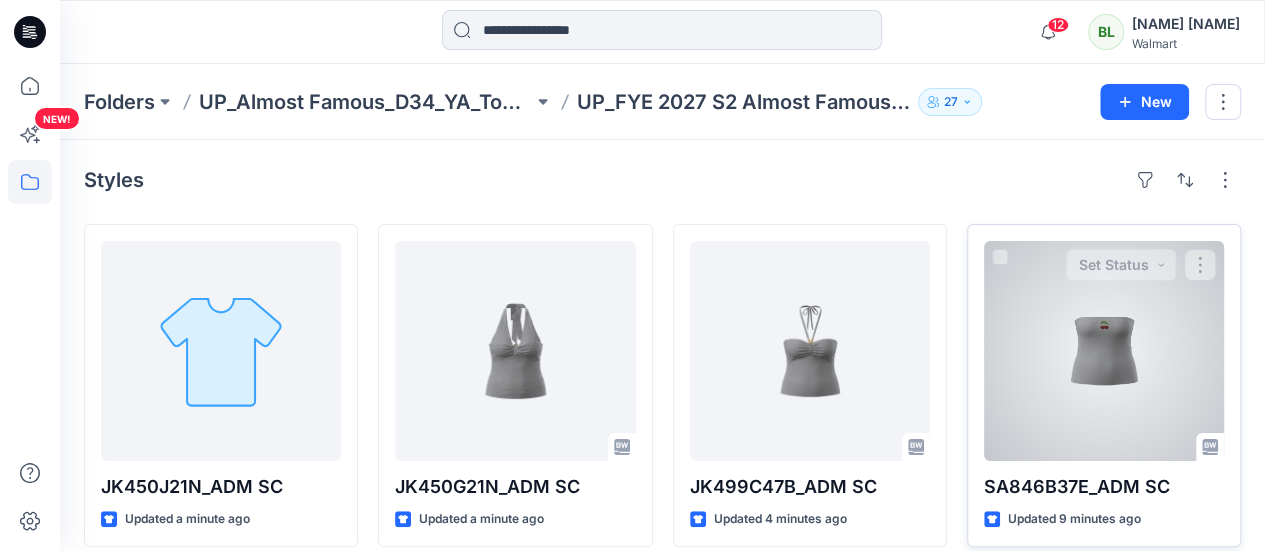 click at bounding box center (1104, 351) 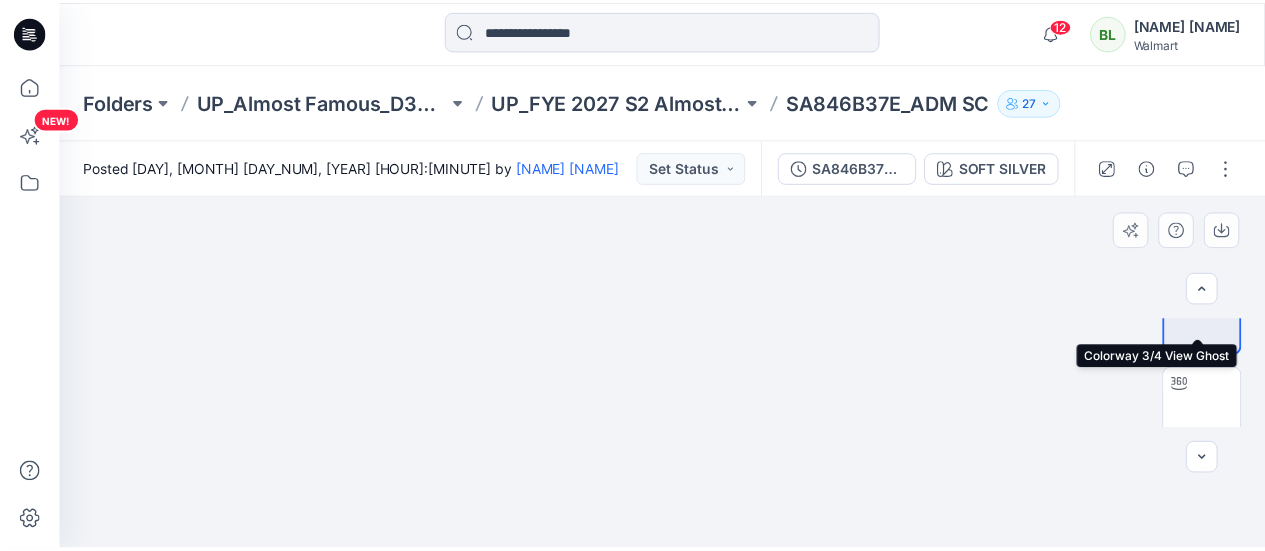 scroll, scrollTop: 61, scrollLeft: 0, axis: vertical 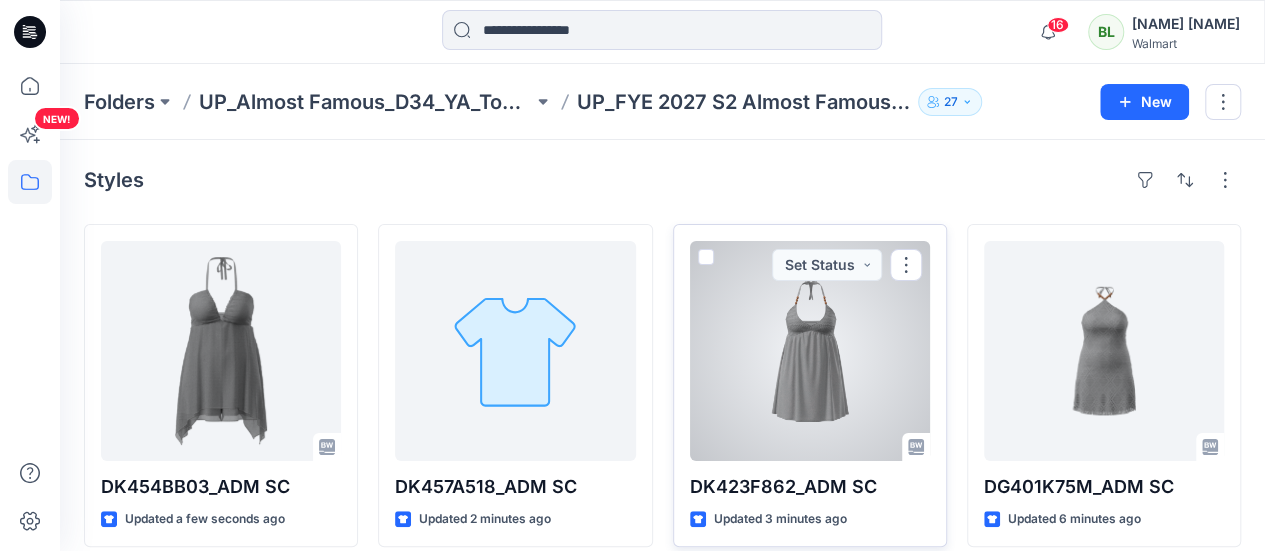 click at bounding box center [810, 351] 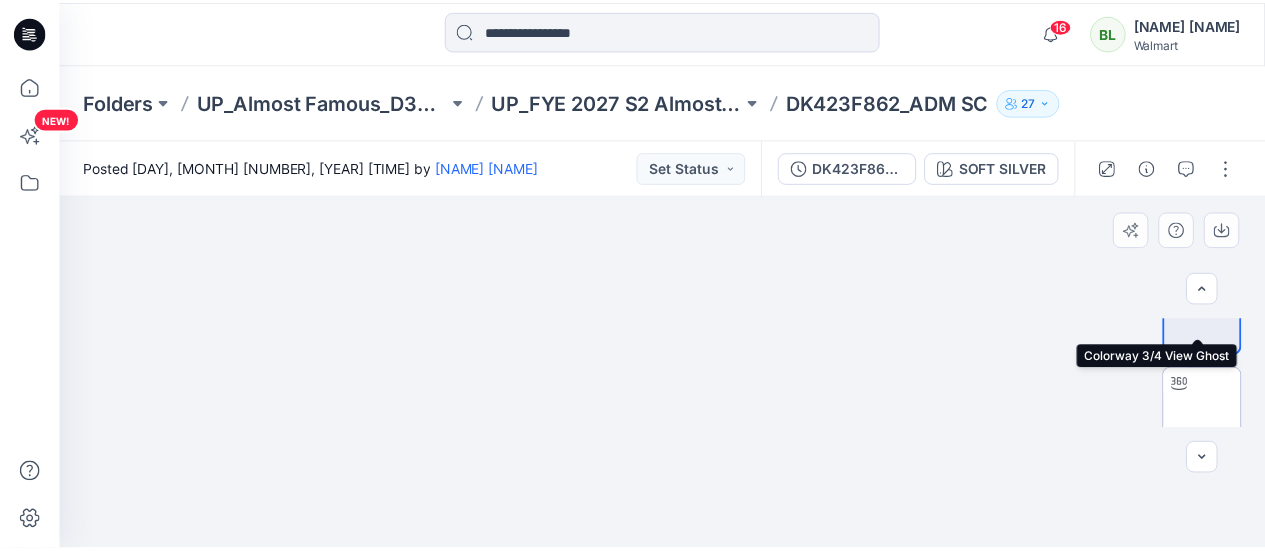 scroll, scrollTop: 61, scrollLeft: 0, axis: vertical 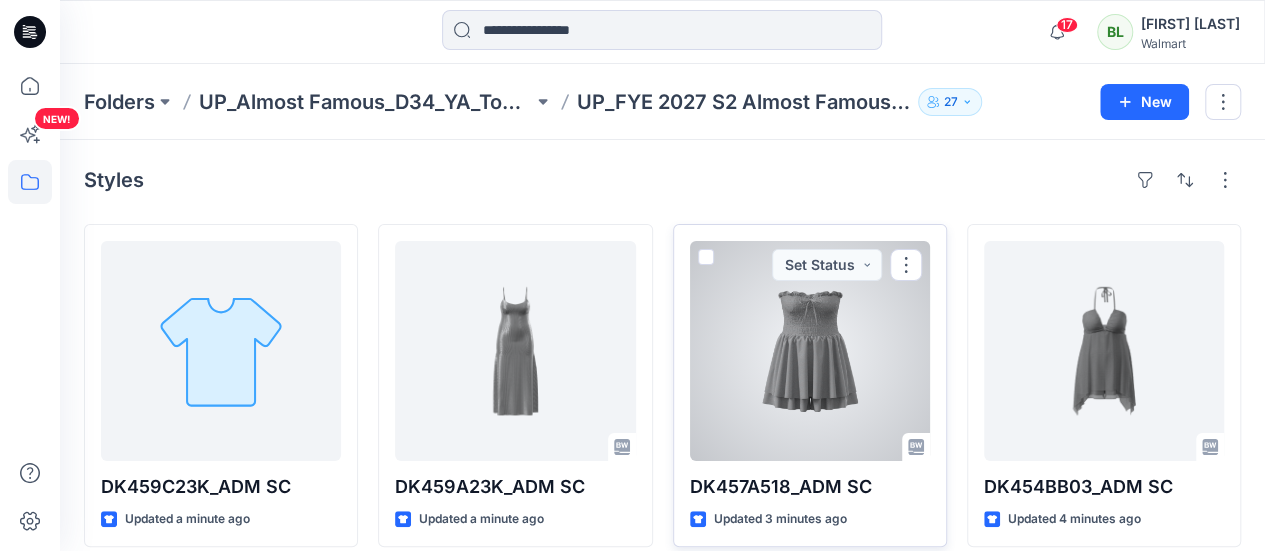 click at bounding box center (810, 351) 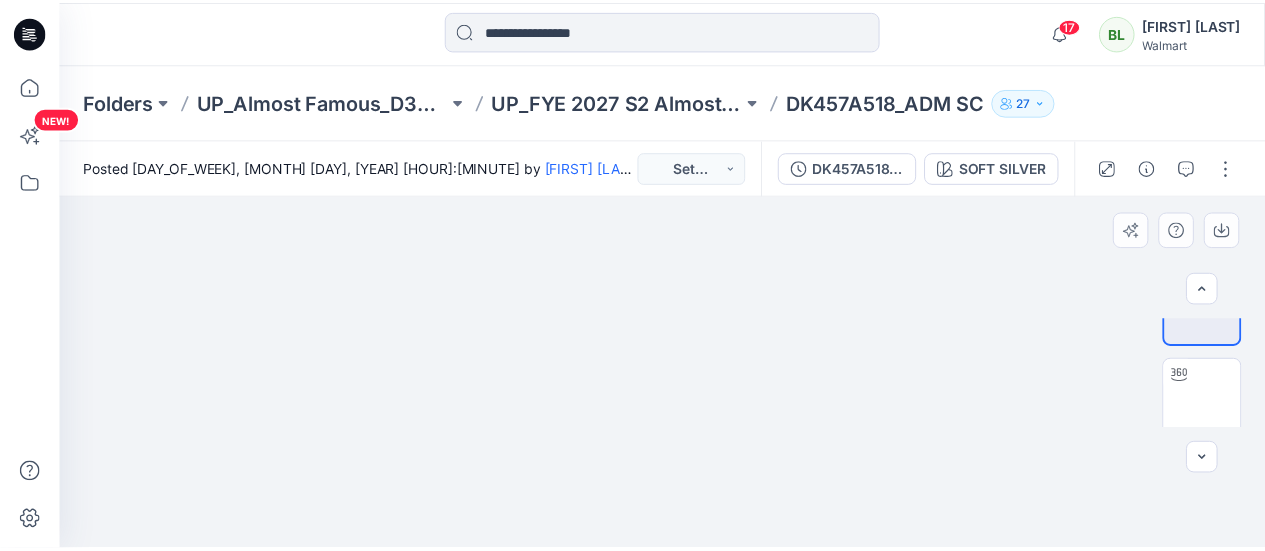scroll, scrollTop: 61, scrollLeft: 0, axis: vertical 